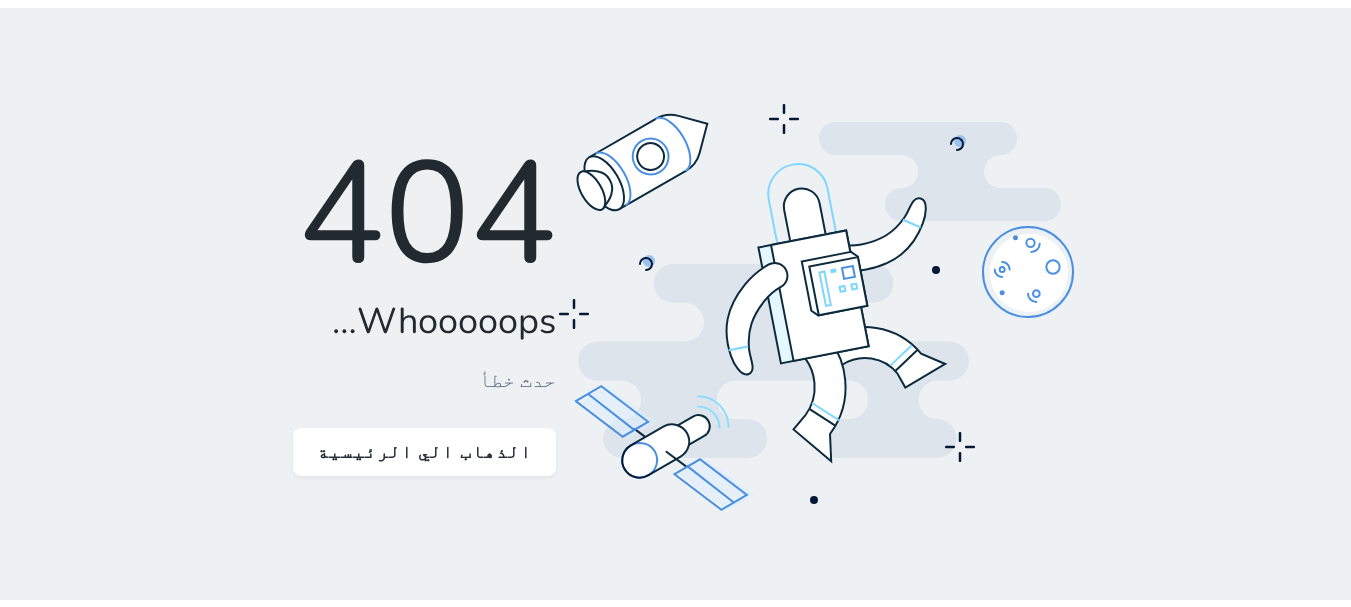 scroll, scrollTop: 0, scrollLeft: 0, axis: both 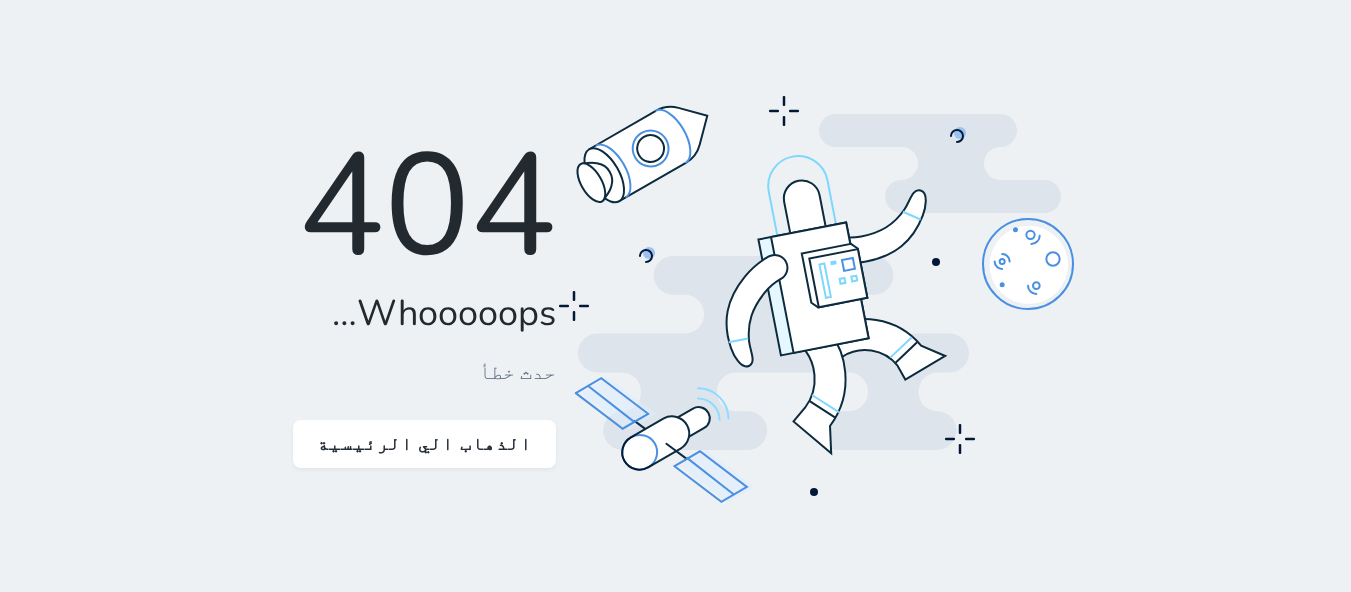 click 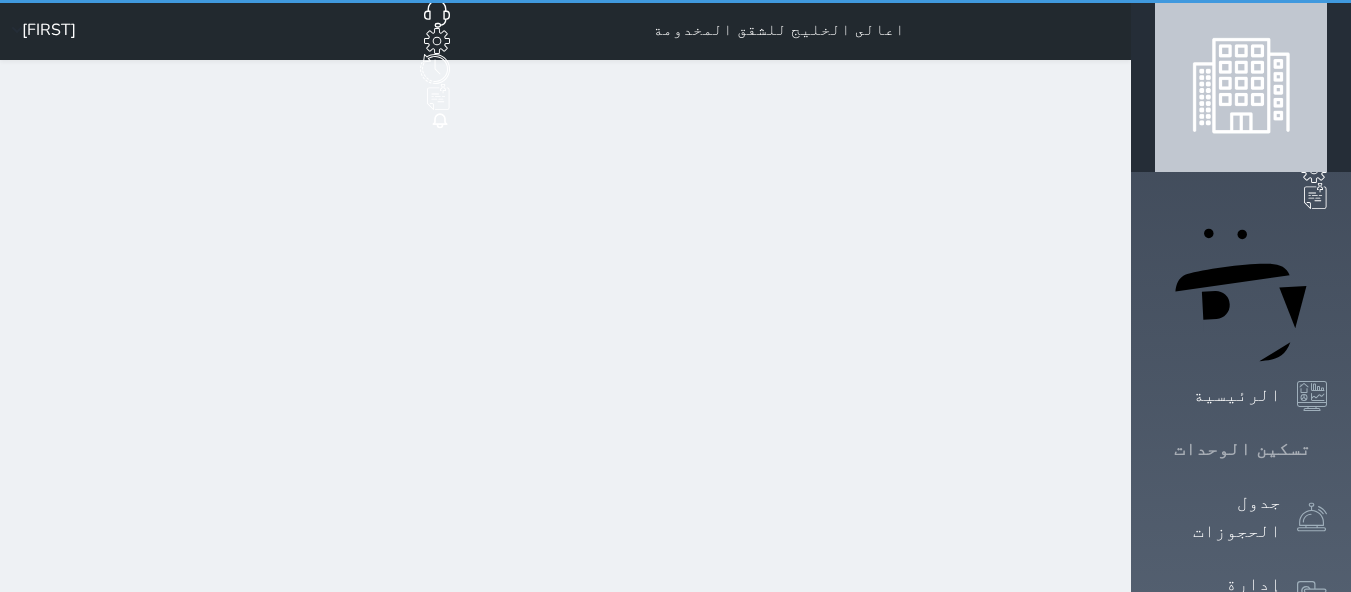 click 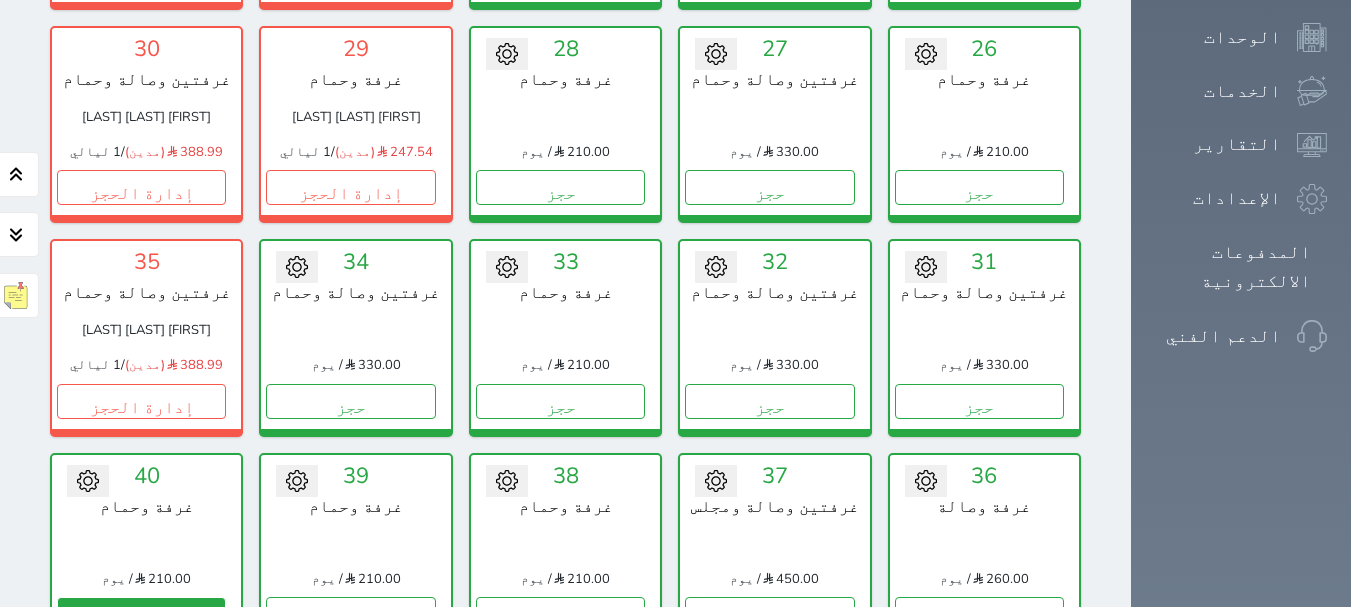 scroll, scrollTop: 1378, scrollLeft: 0, axis: vertical 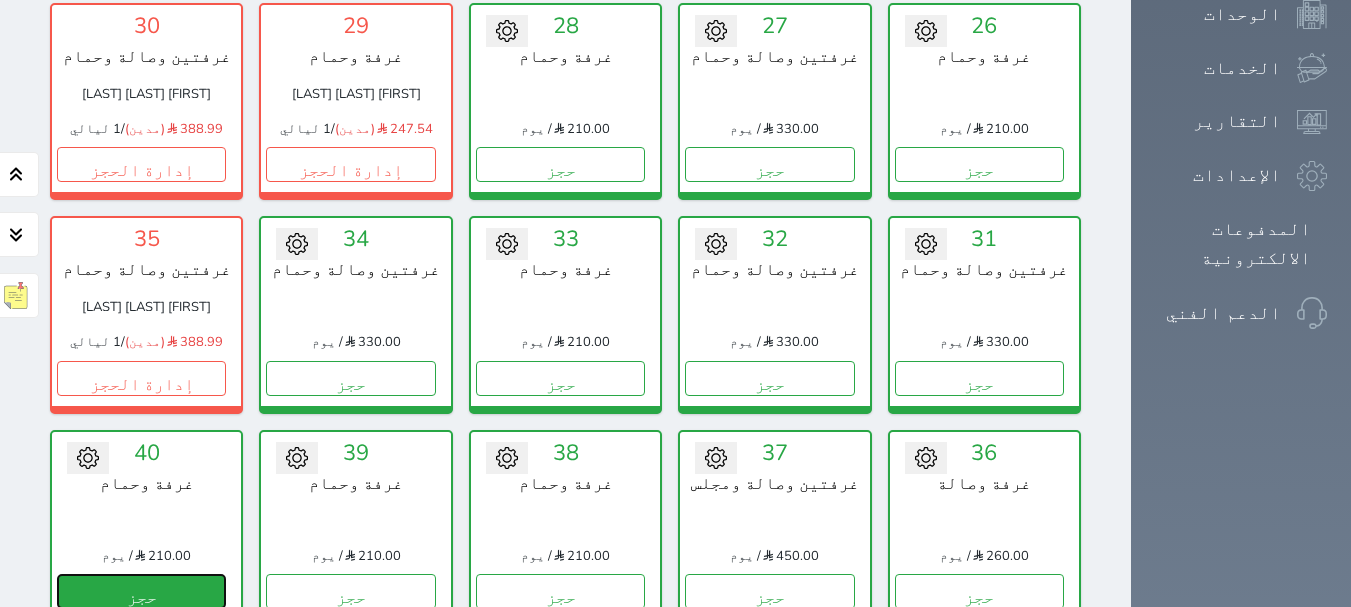 click on "حجز" at bounding box center (141, 591) 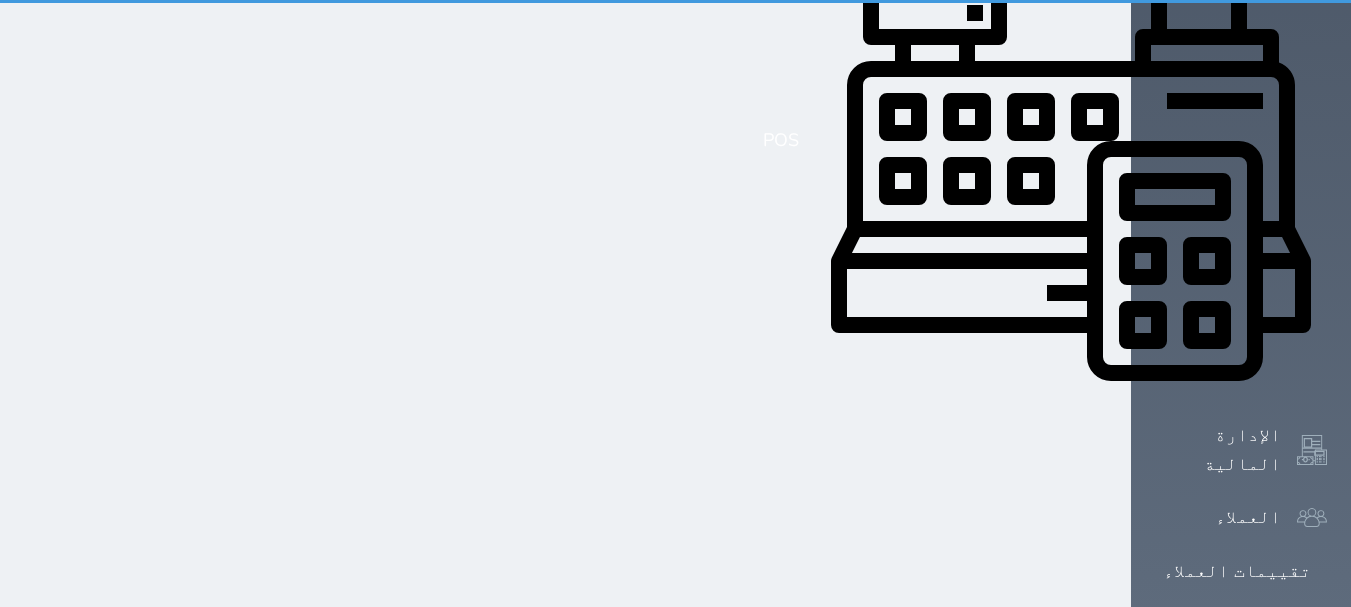 scroll, scrollTop: 154, scrollLeft: 0, axis: vertical 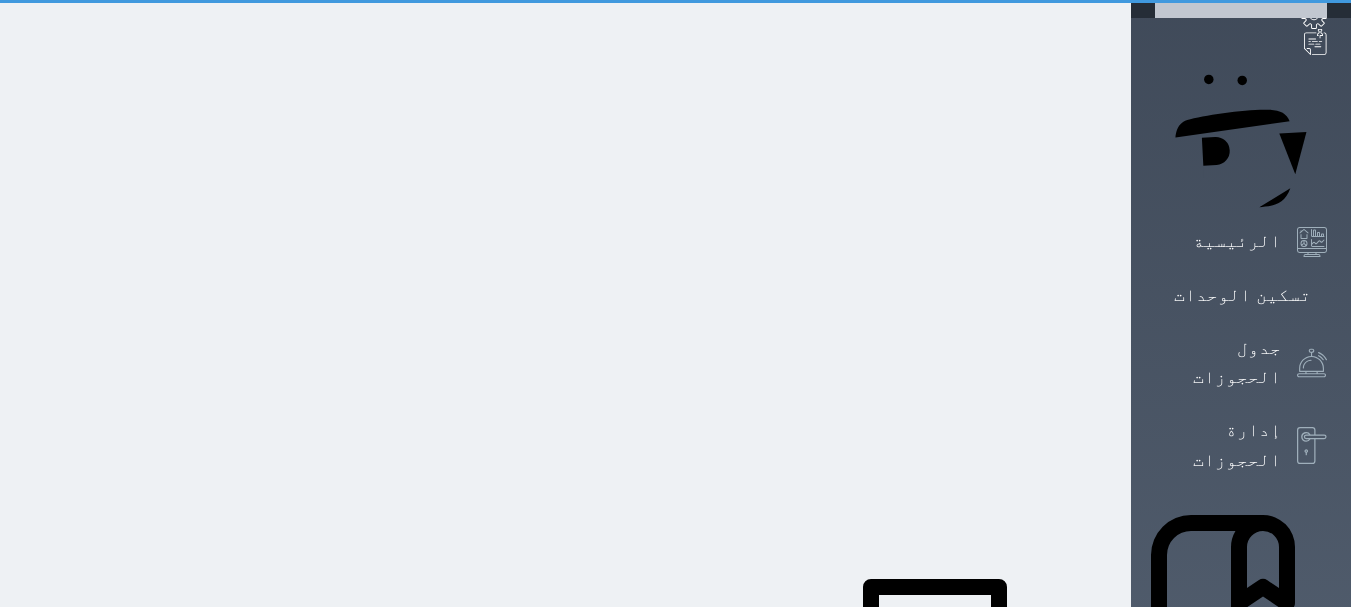 select on "1" 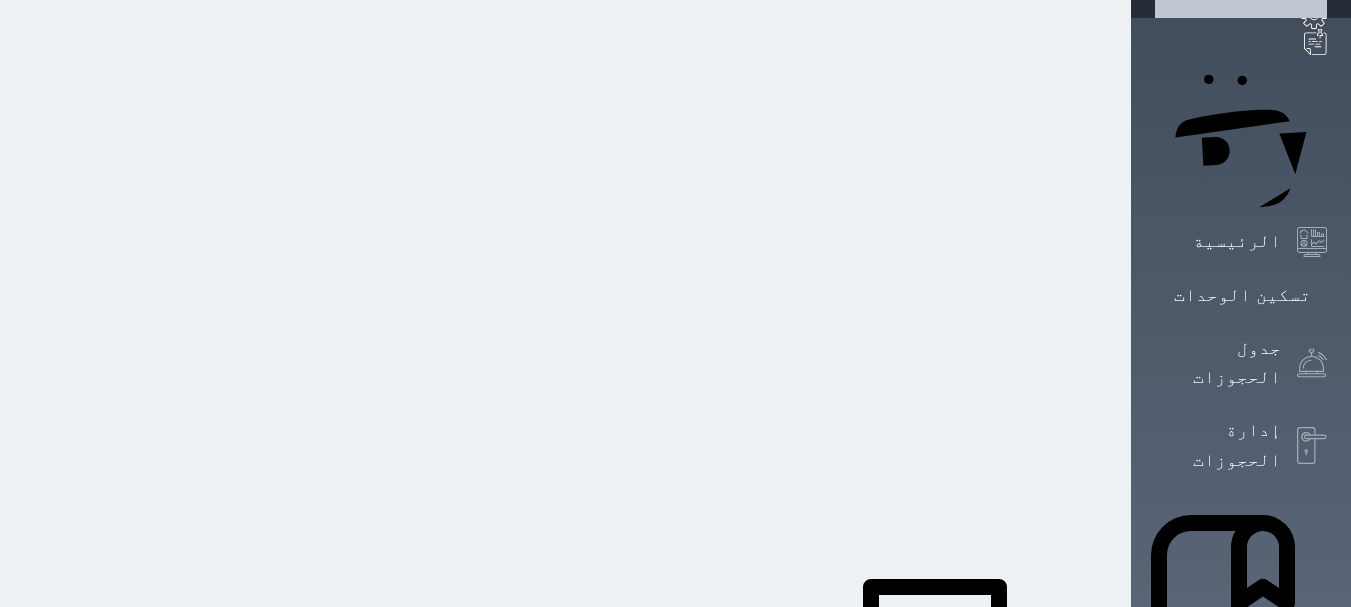 scroll, scrollTop: 0, scrollLeft: 0, axis: both 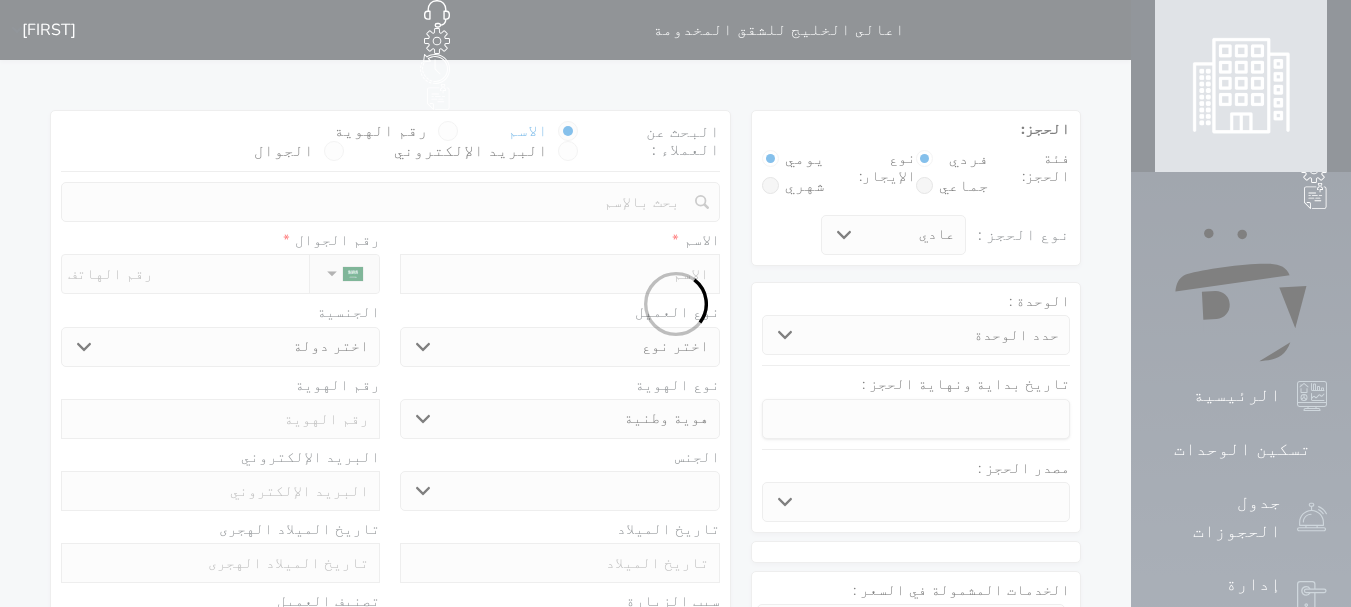 select 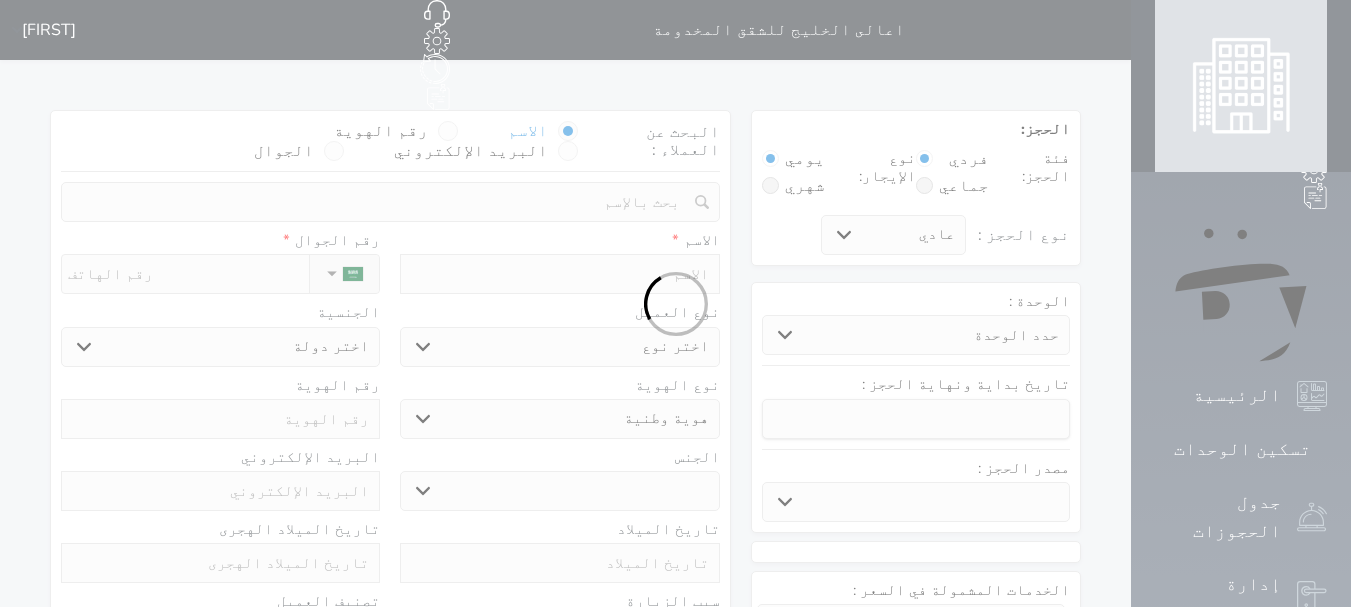 select 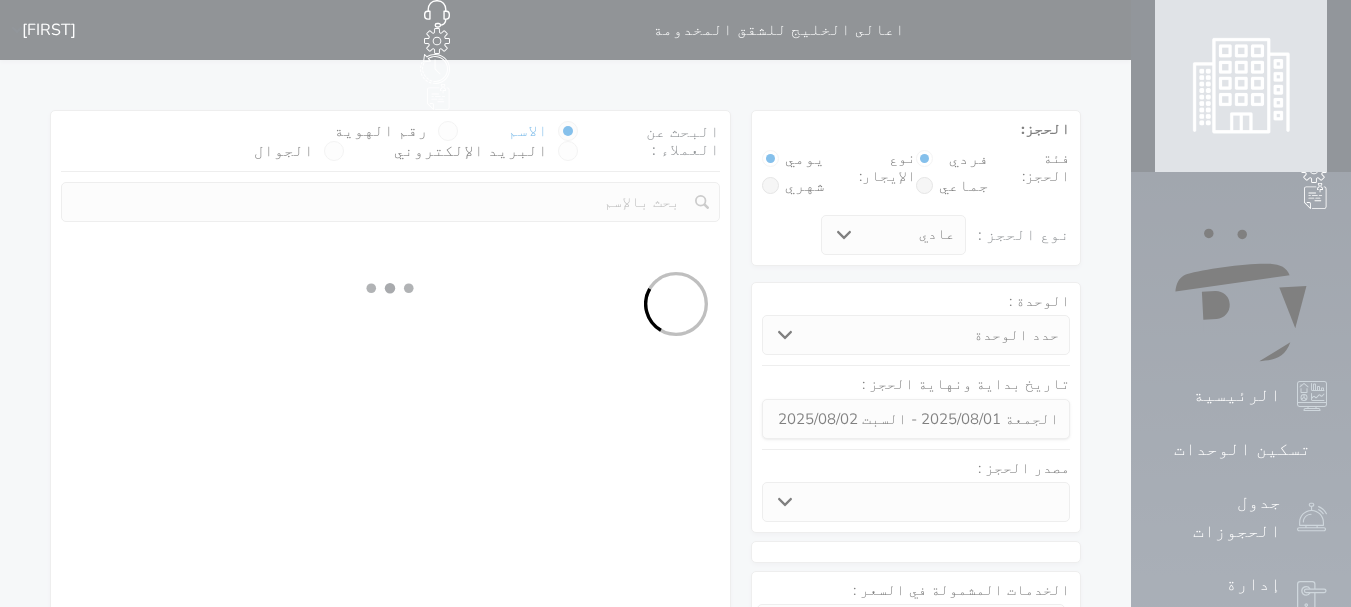 select 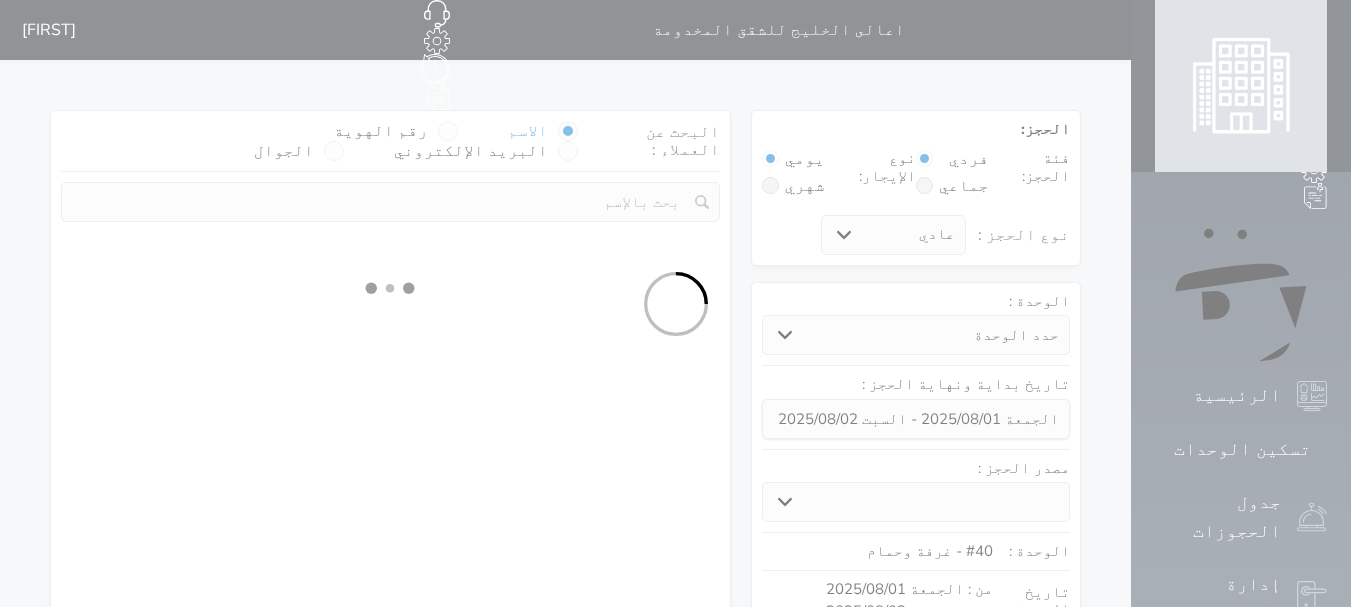 select on "1" 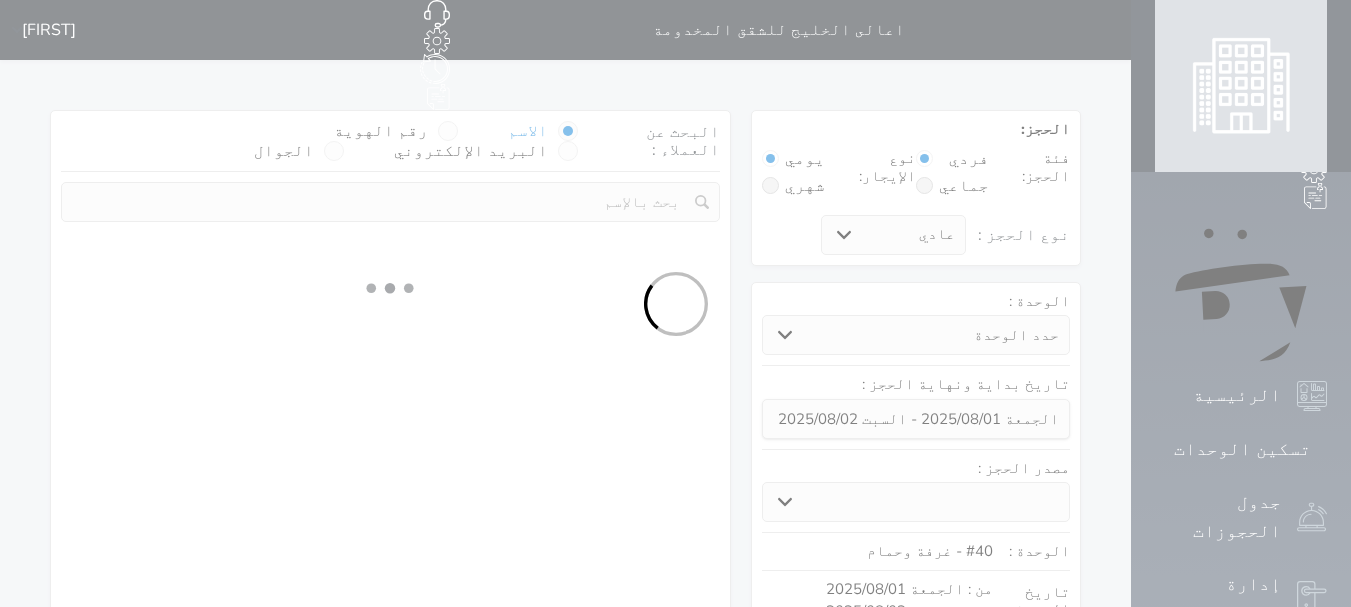 select on "113" 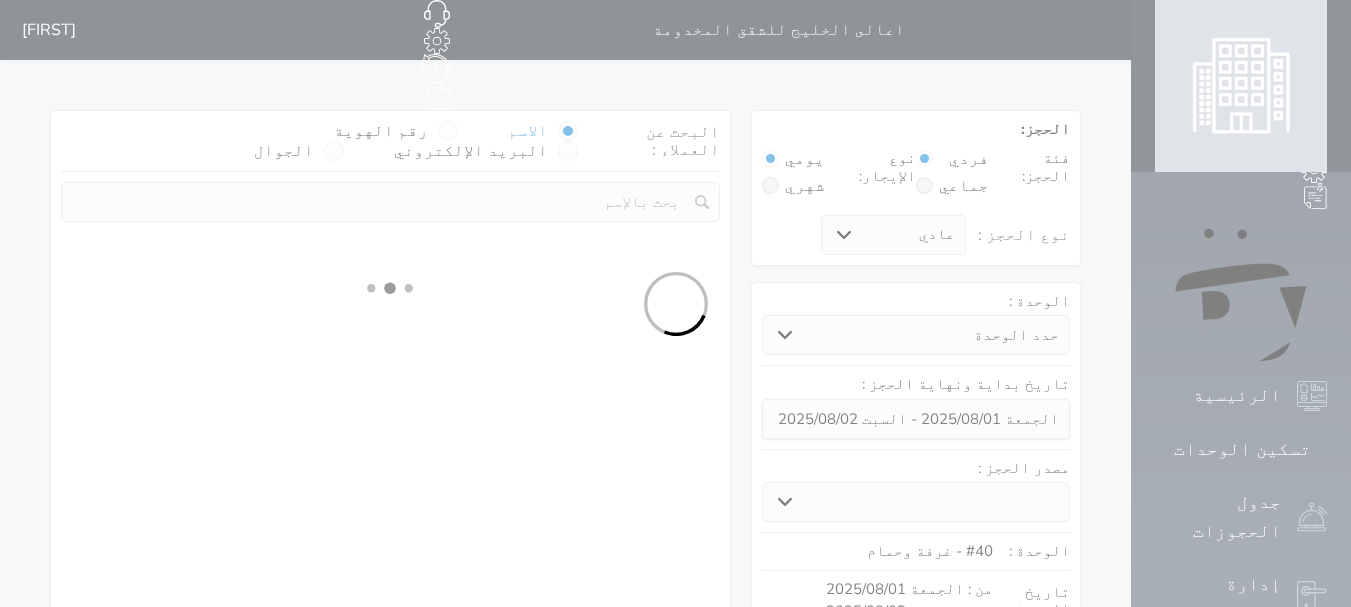 select on "1" 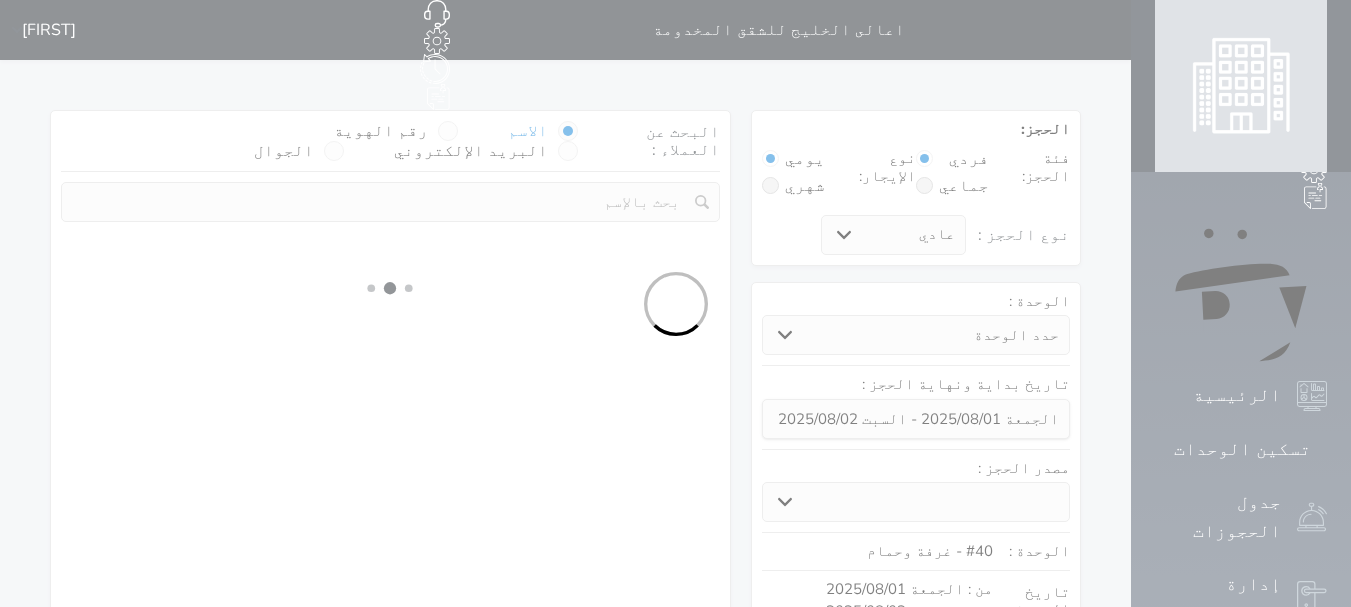 select 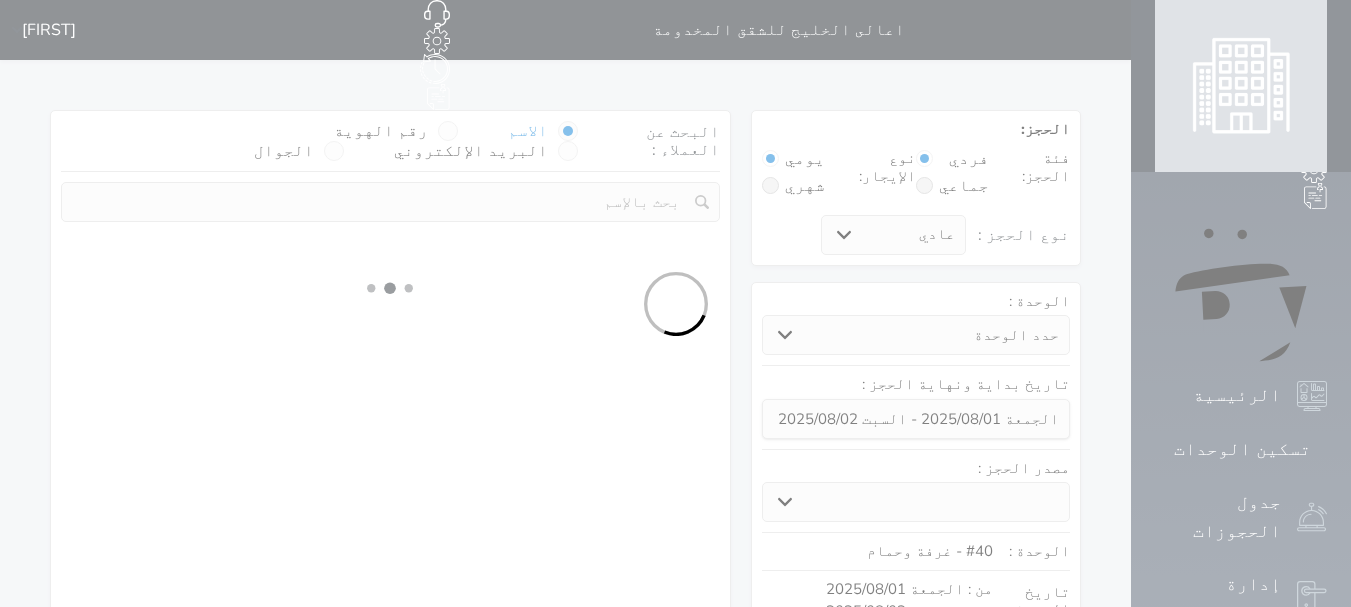 select on "7" 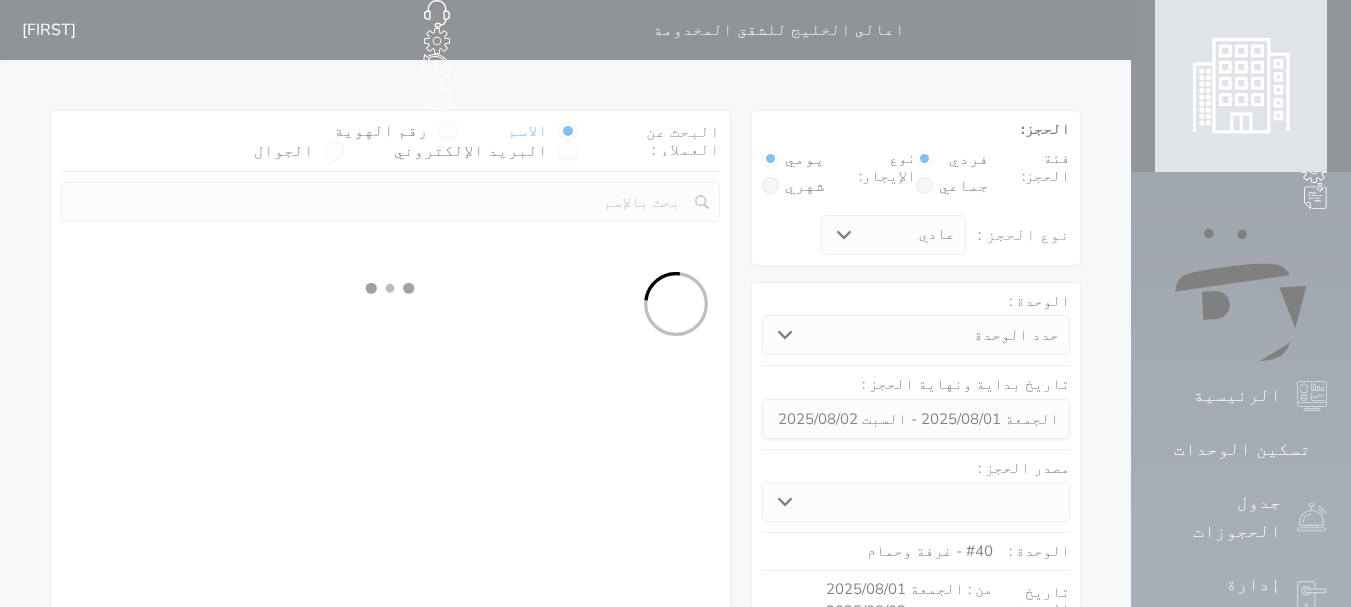 select 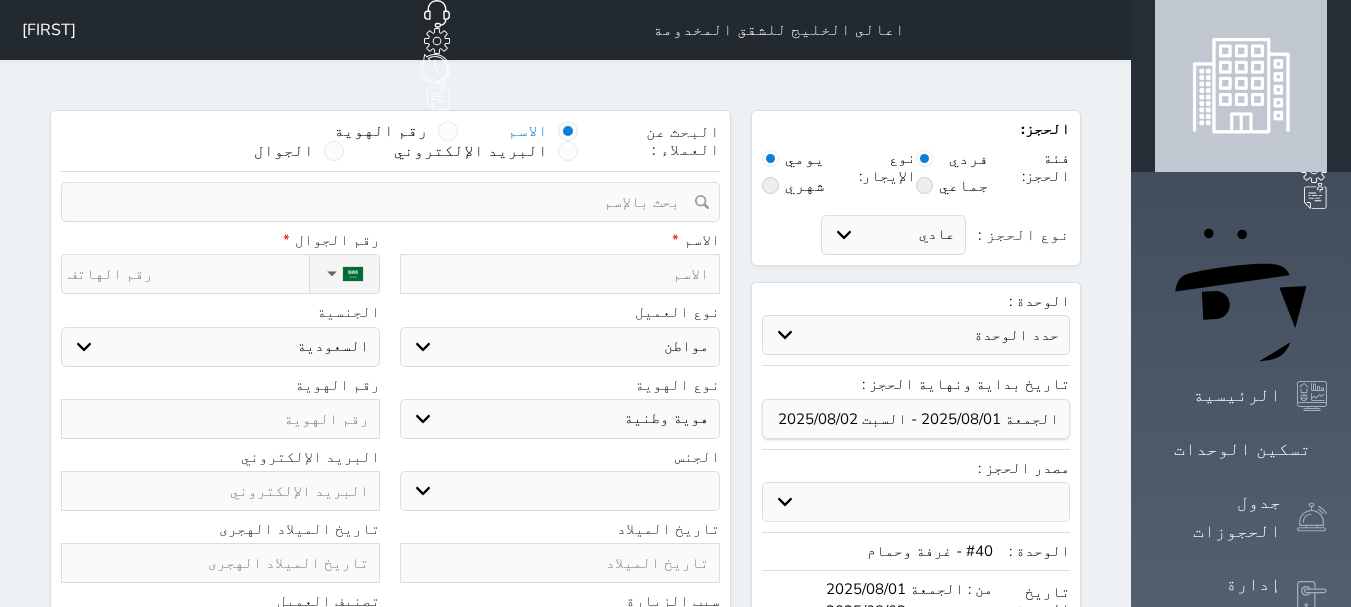 select 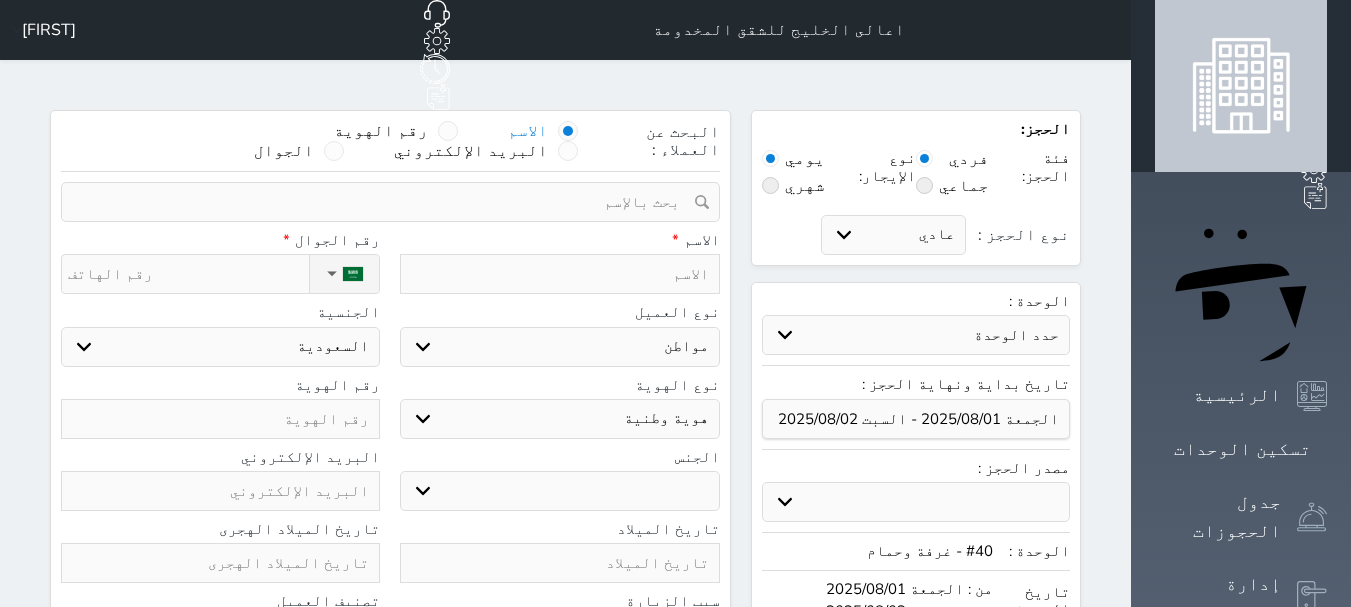 select 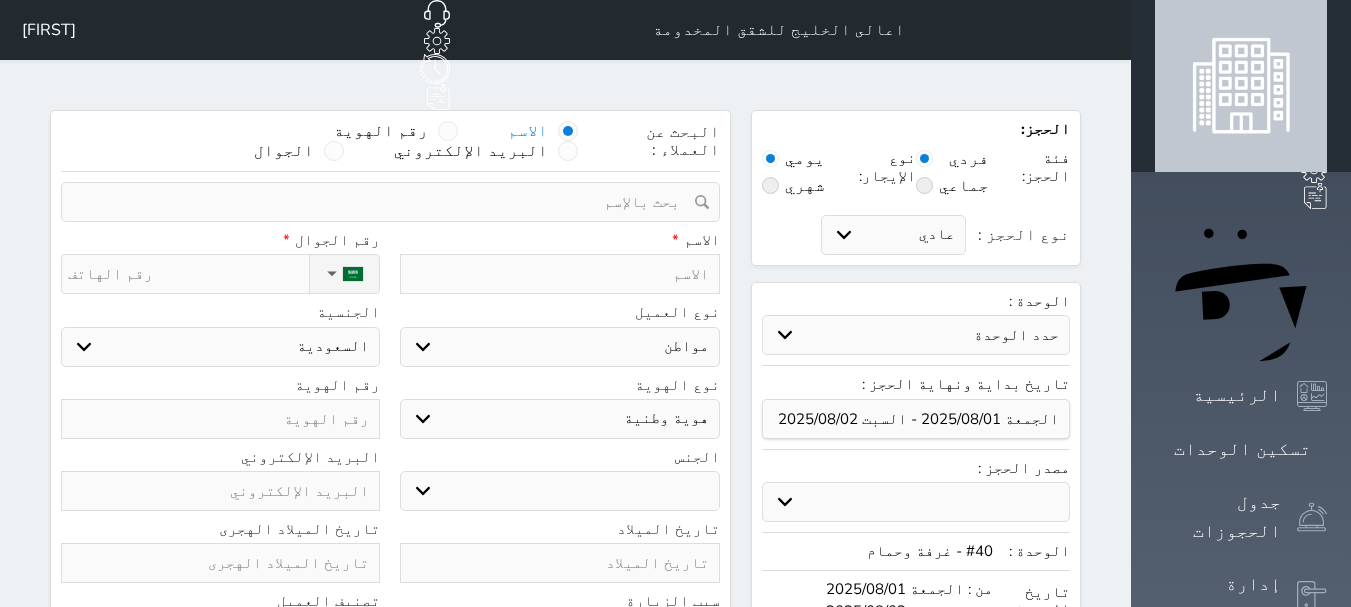 select 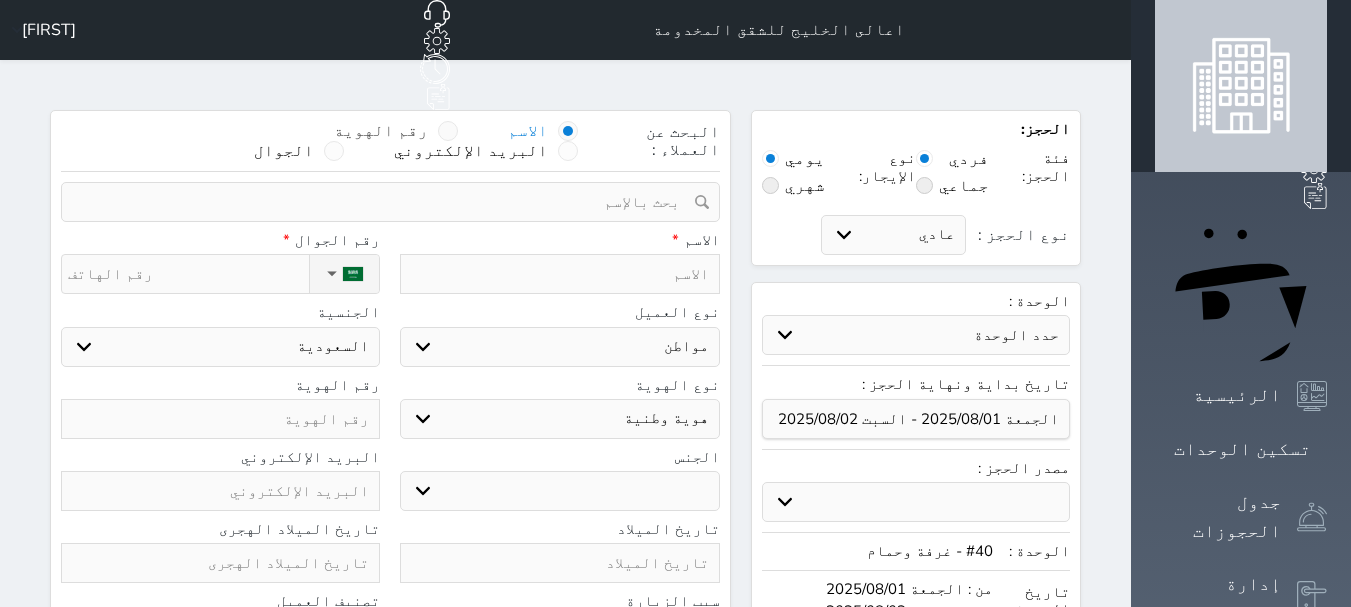 click at bounding box center [448, 131] 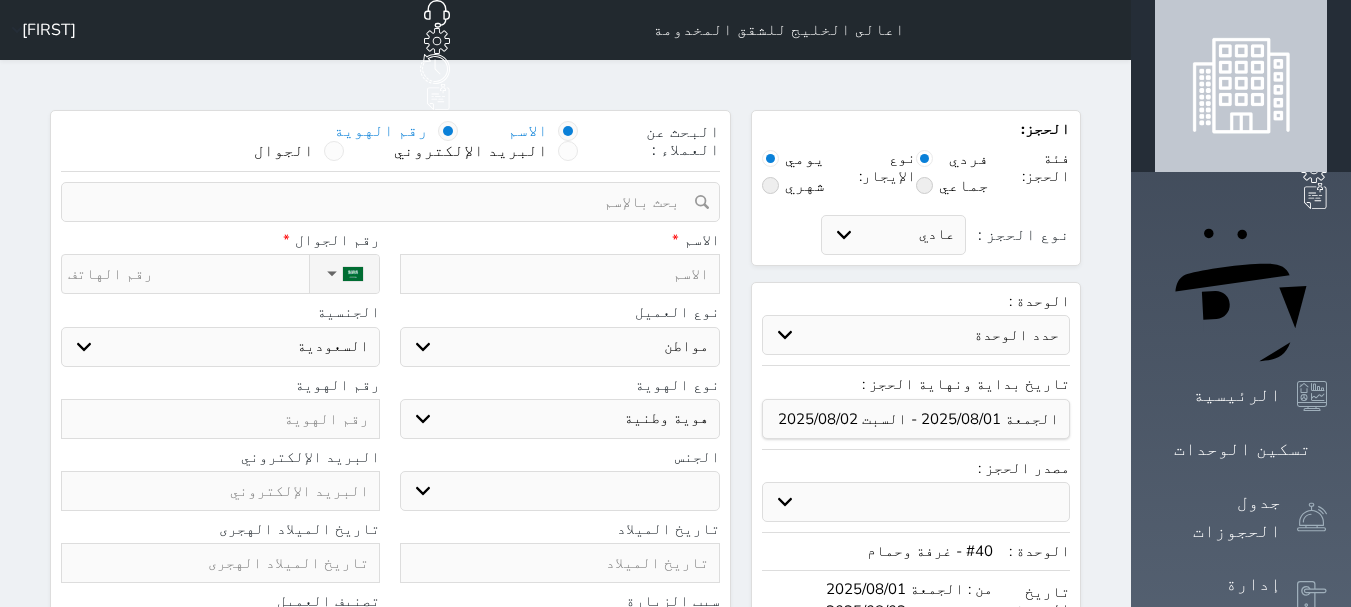select 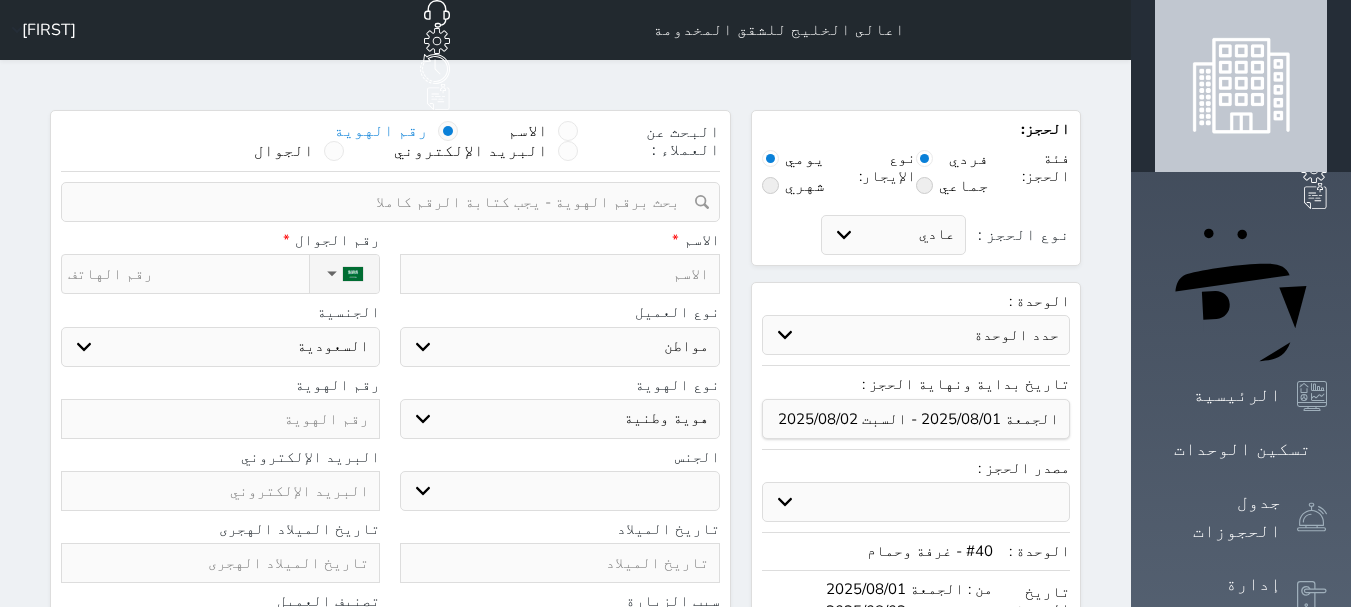 click at bounding box center [448, 131] 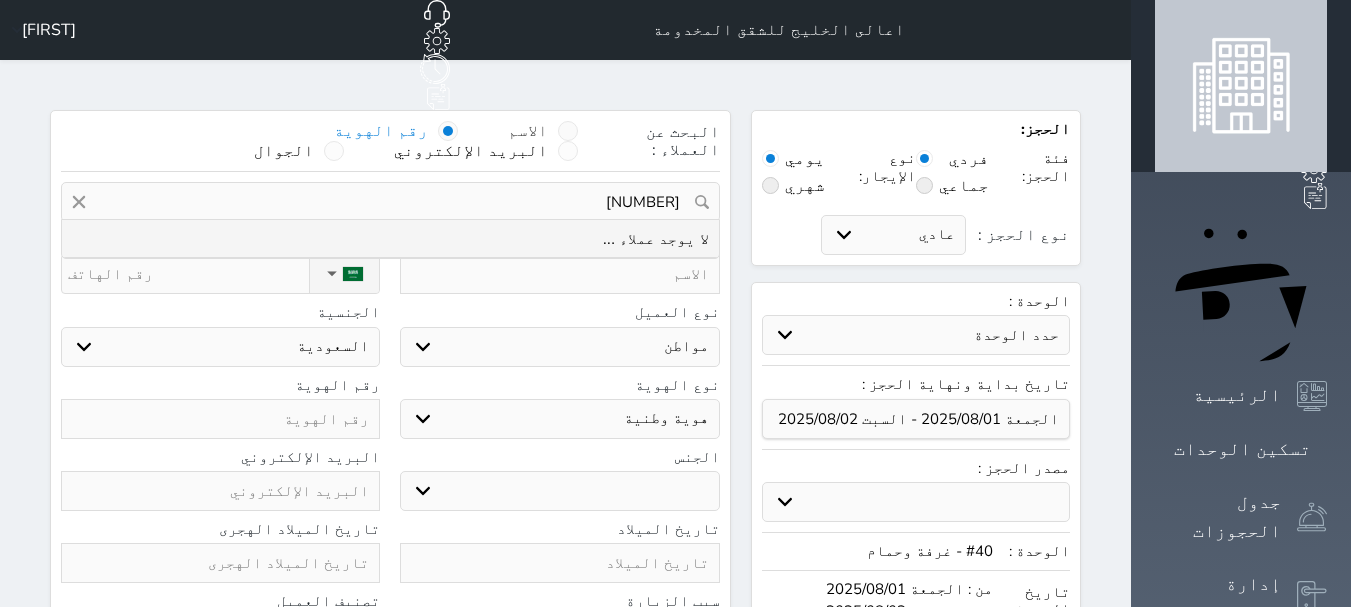 type on "[NUMBER]" 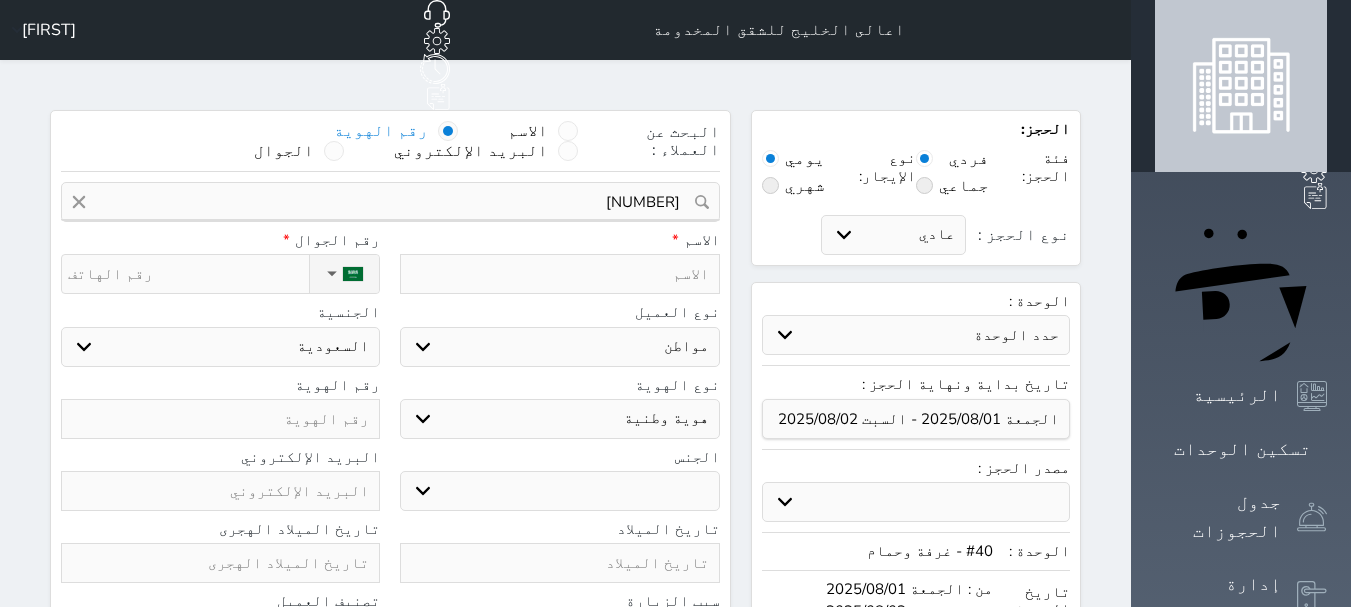 drag, startPoint x: 645, startPoint y: 98, endPoint x: 644, endPoint y: 112, distance: 14.035668 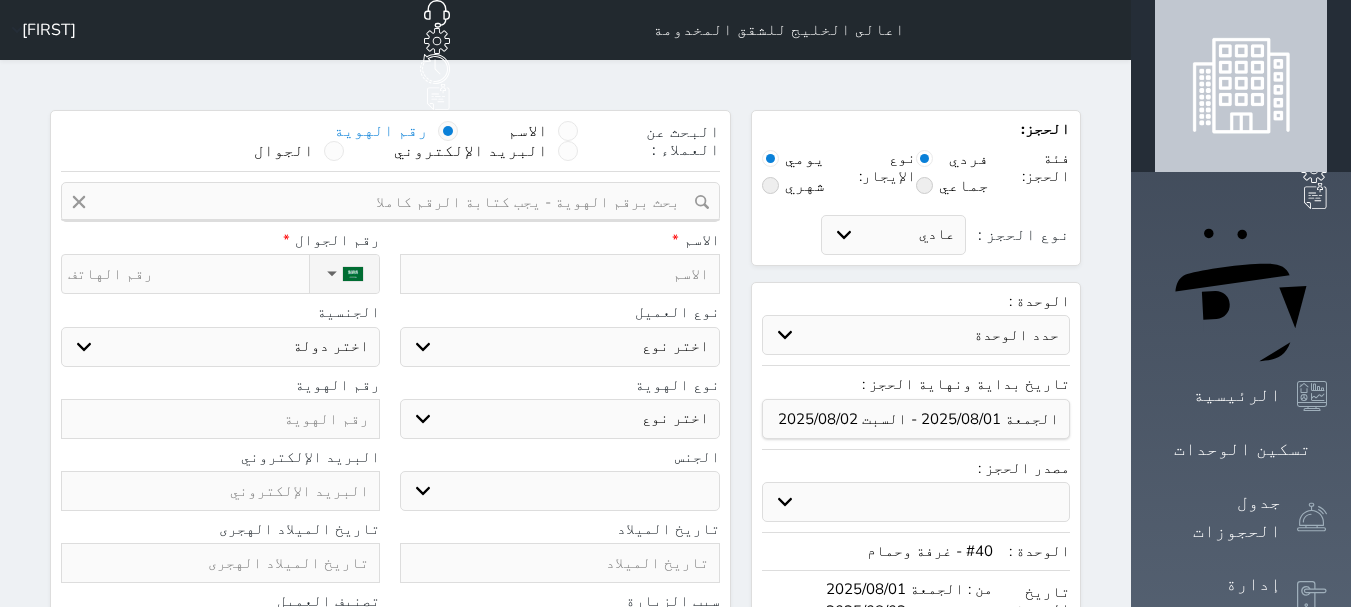 click on "البحث عن العملاء :        الاسم       رقم الهوية       البريد الإلكتروني       الجوال" at bounding box center [390, 146] 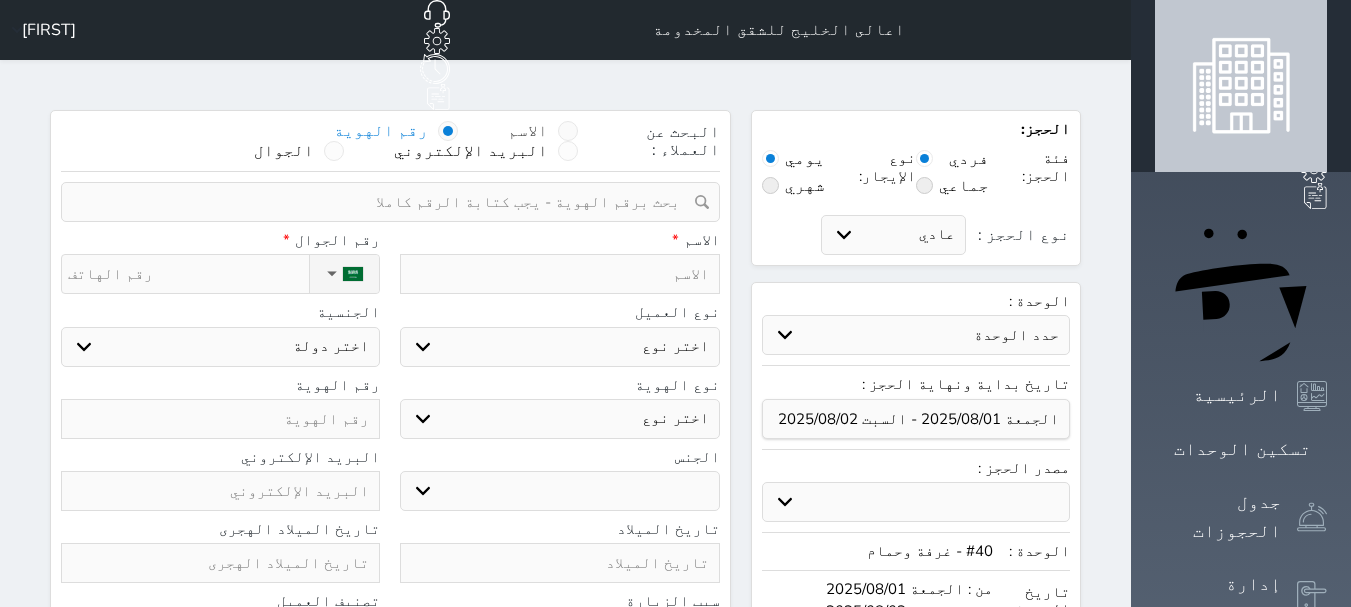 click at bounding box center (568, 131) 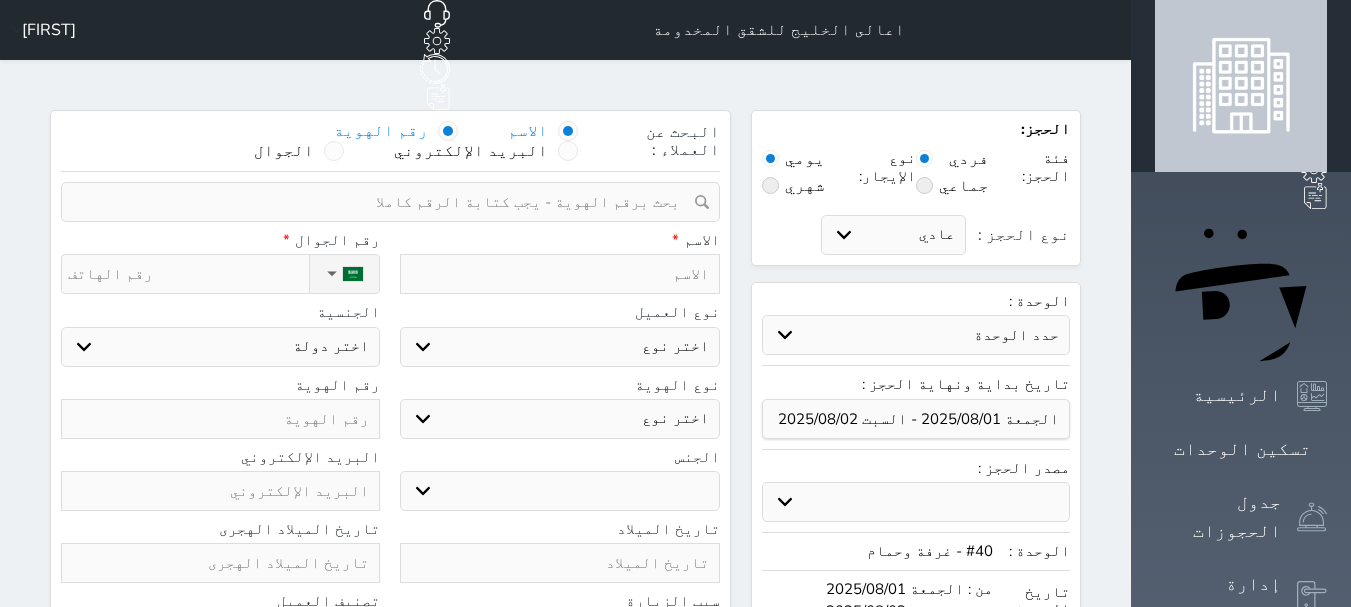 select 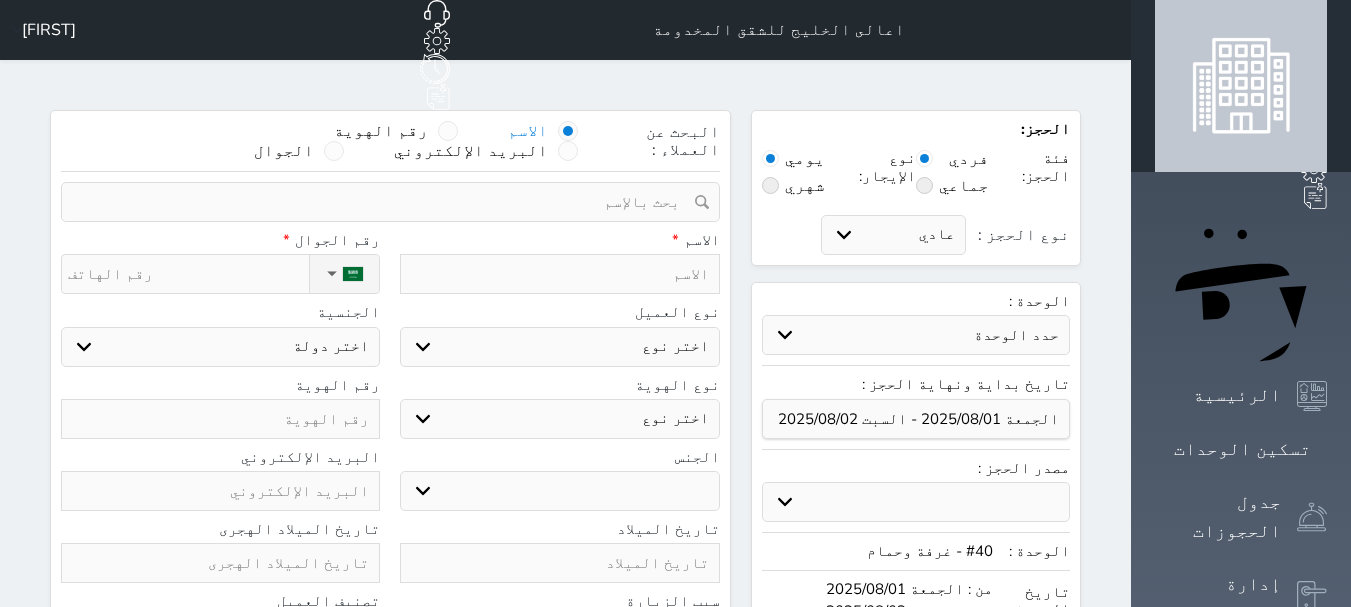 click at bounding box center [568, 131] 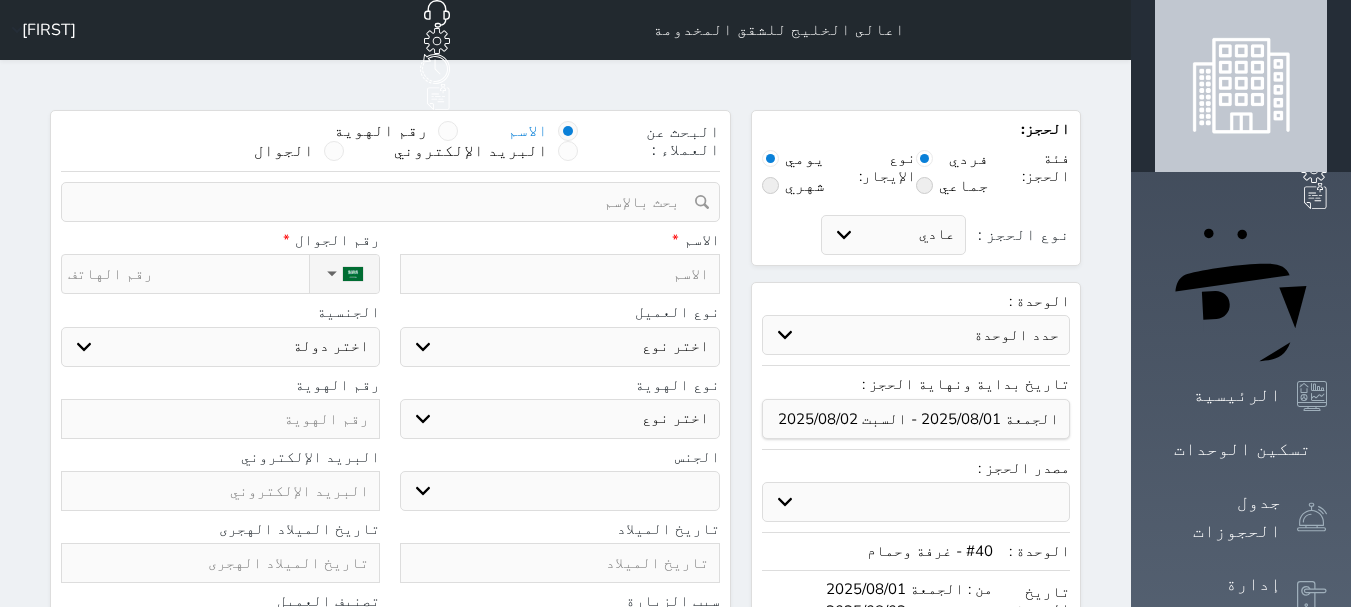click at bounding box center [383, 202] 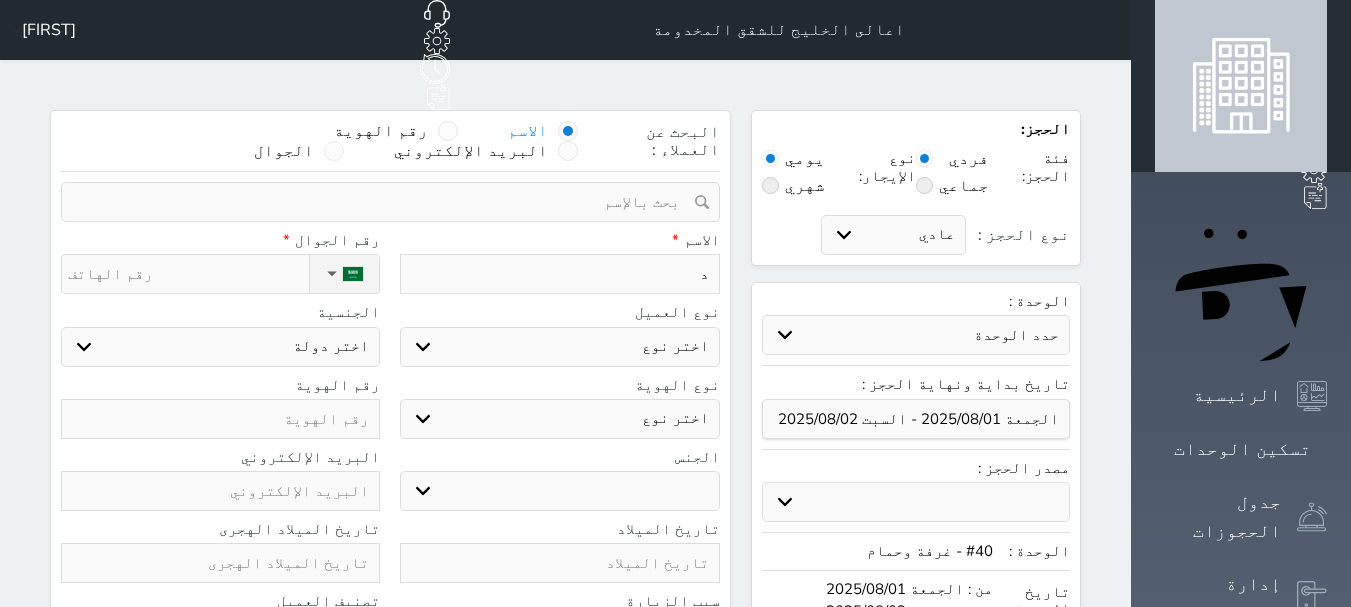 type on "دي" 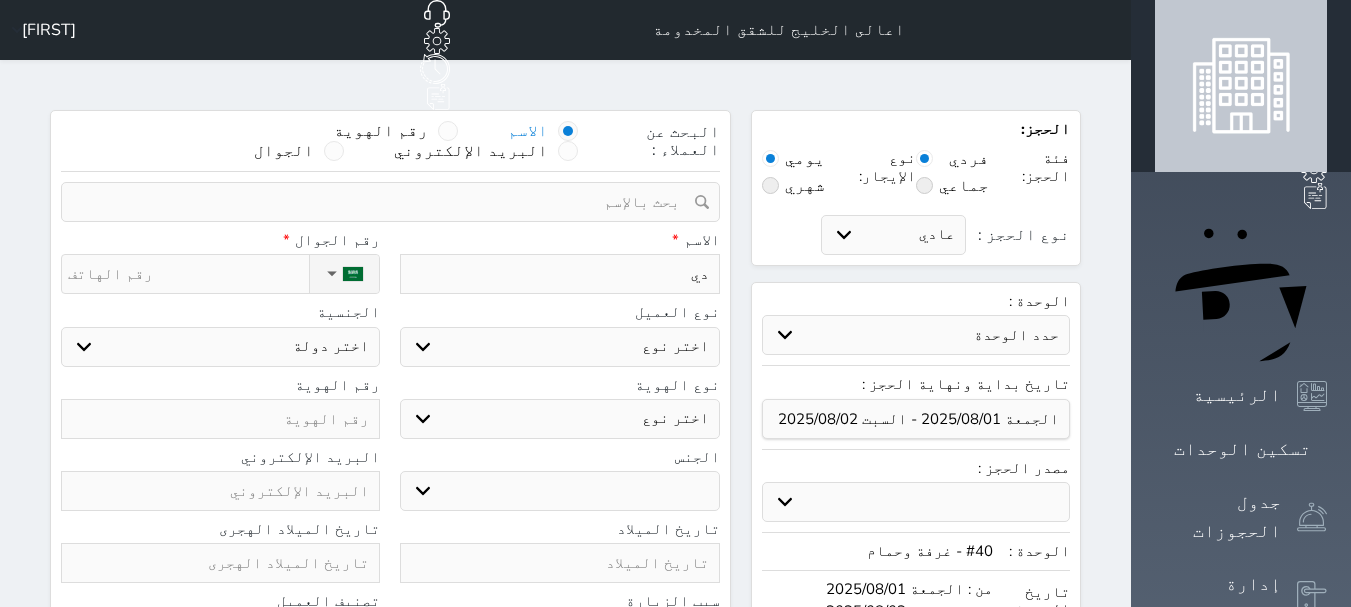type on "[LAST]" 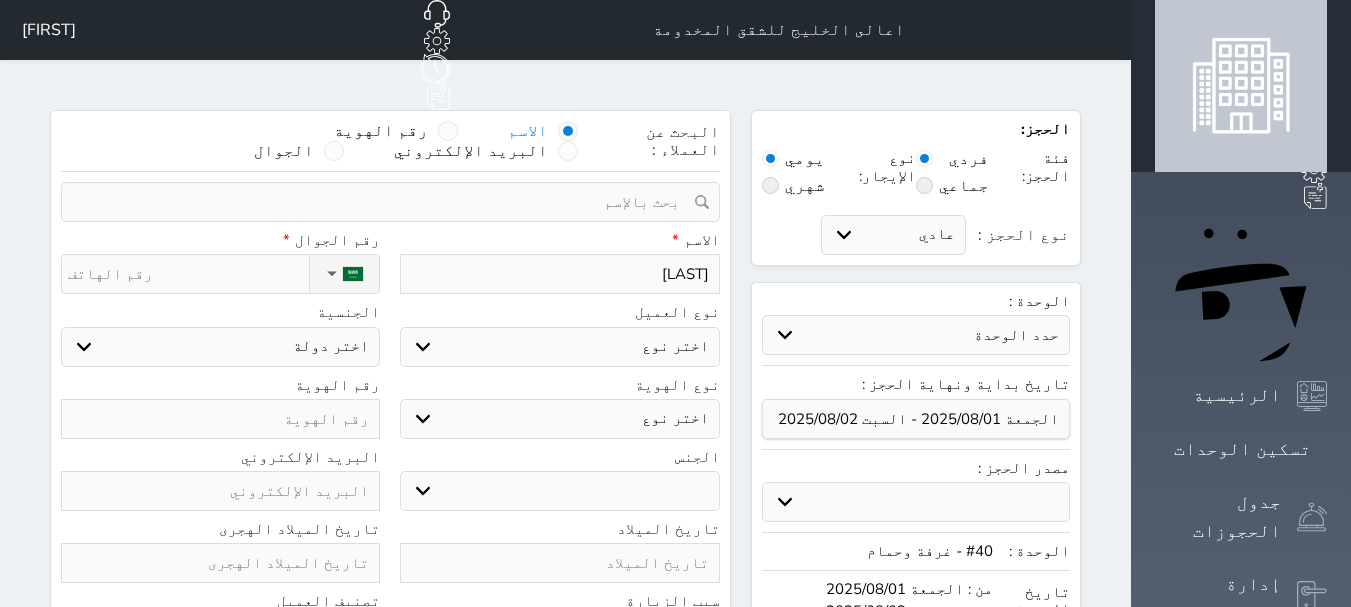 select 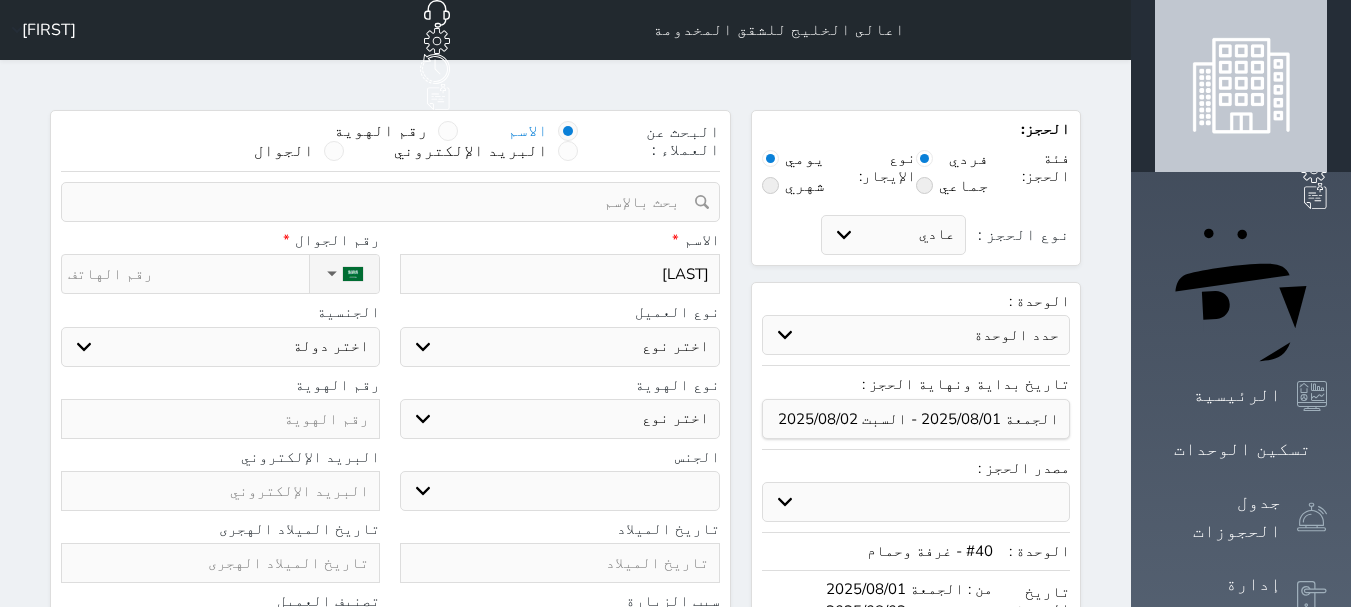 type on "[LAST] [LAST]" 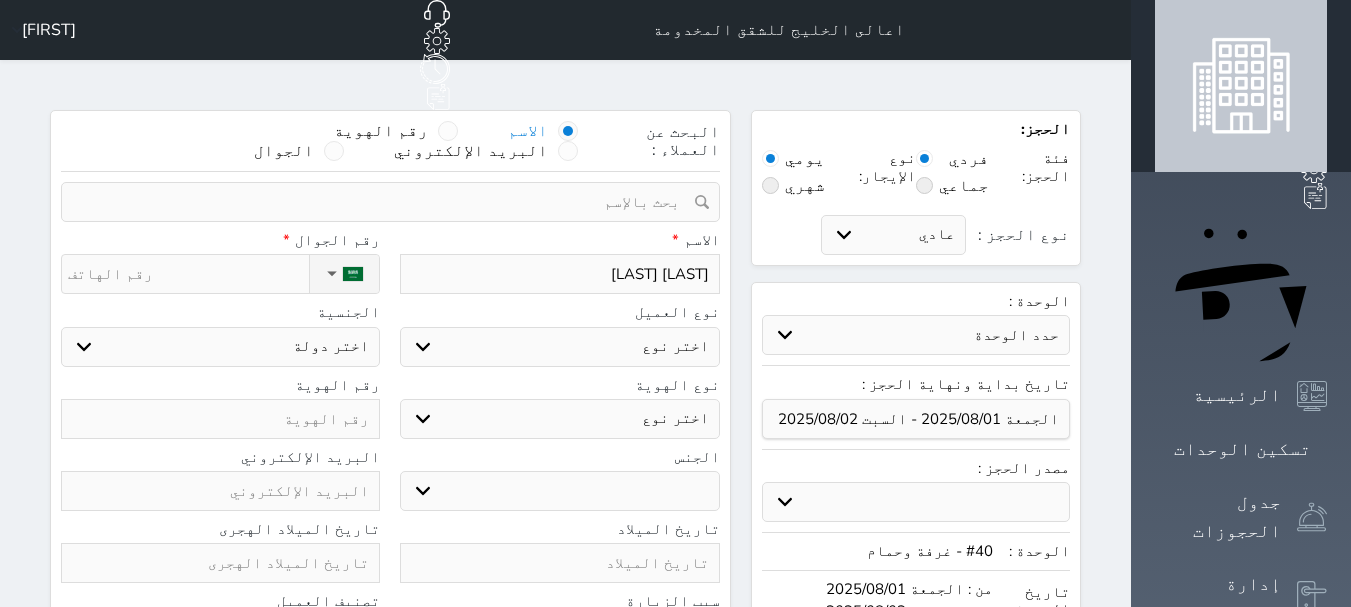 type on "[LAST] [LAST]" 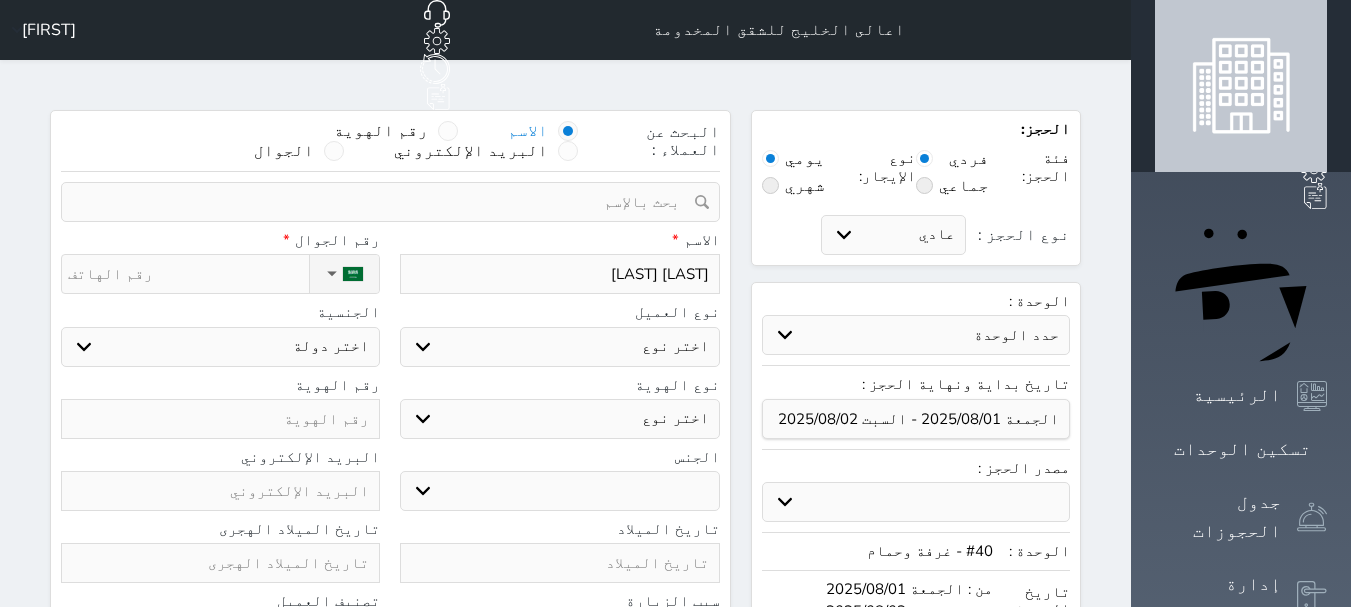 type on "[LAST] [FIRST]" 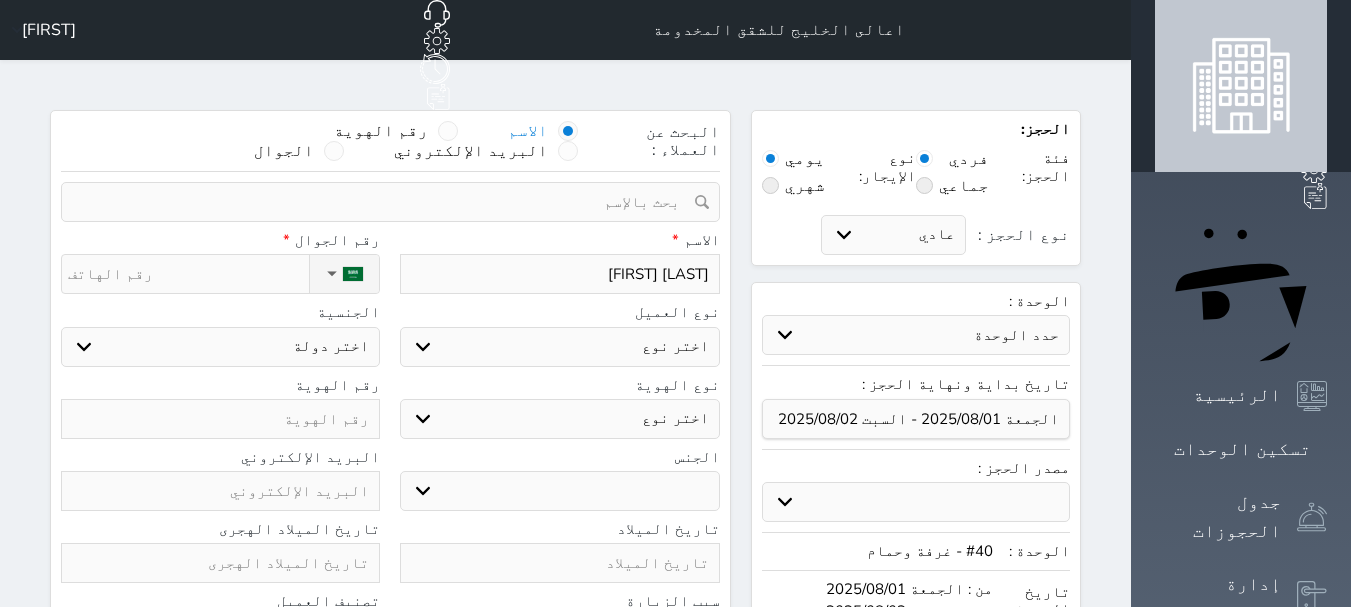 type on "[LAST] [LAST]" 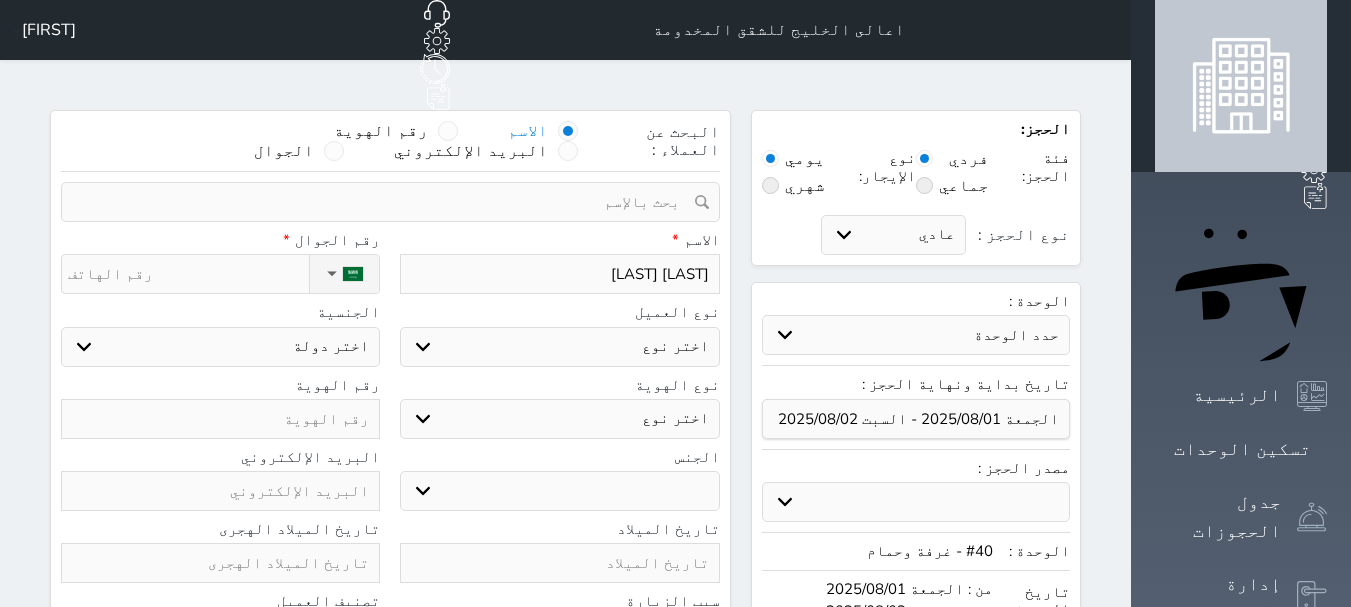 type on "[LAST] [LAST]" 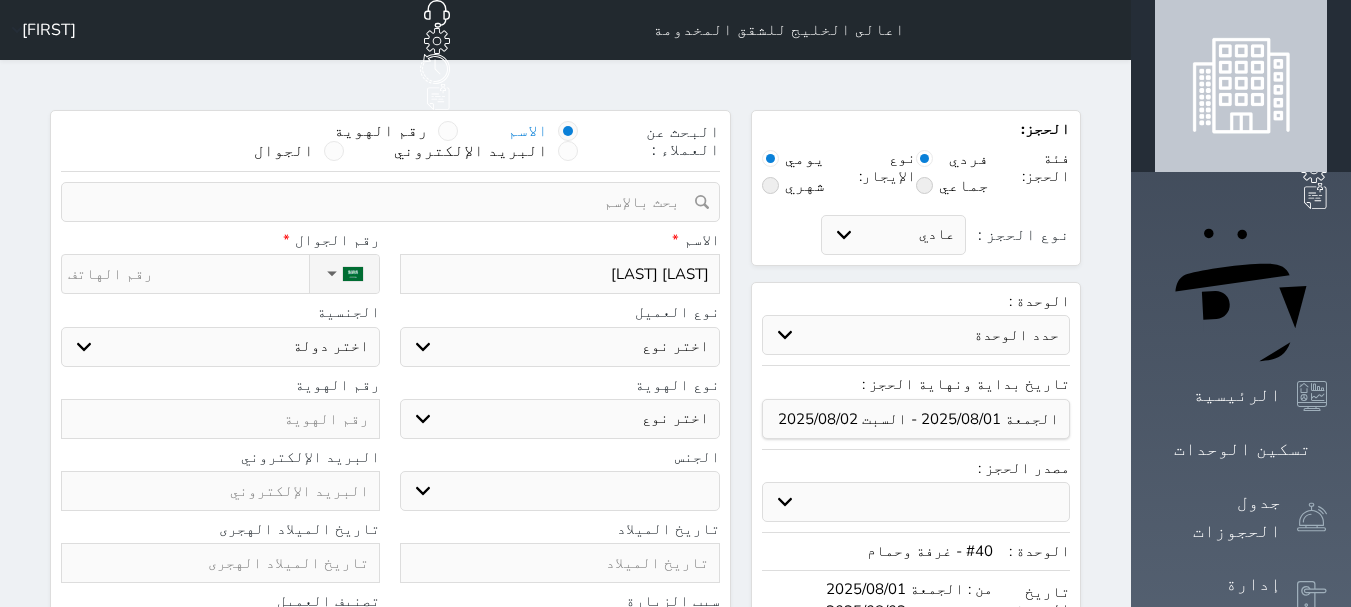 type on "[LAST] [FIRST]" 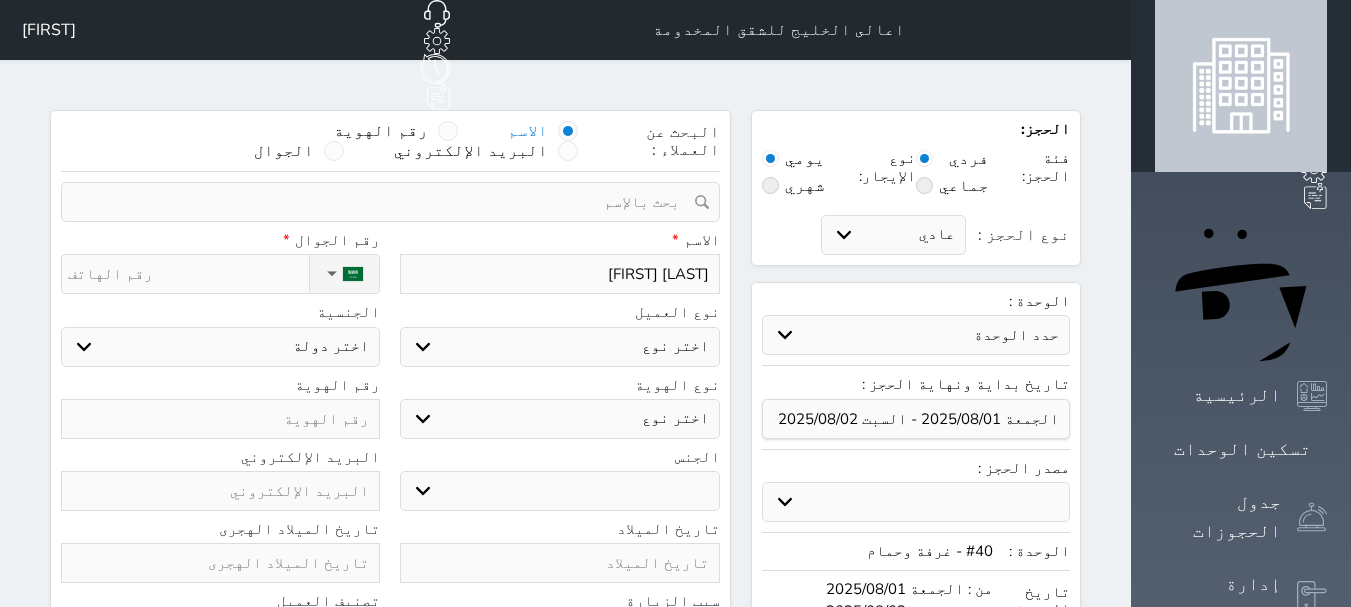 type on "[LAST] [LAST]" 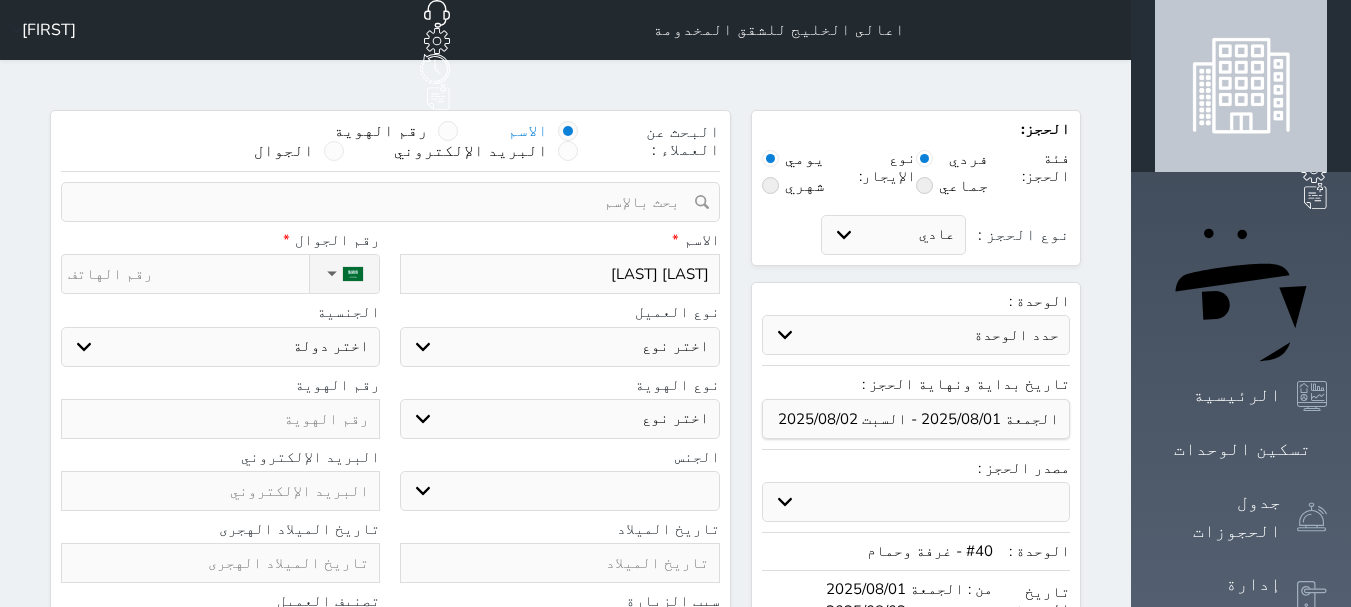 type on "[LAST] [LAST]" 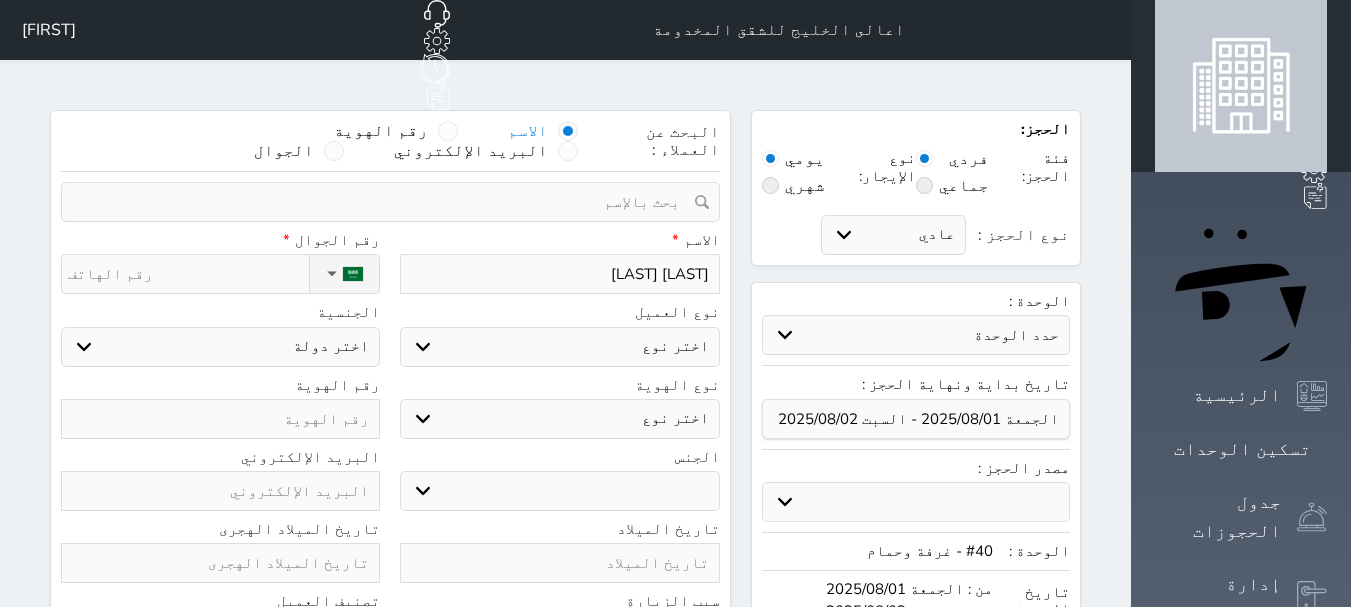 type on "[LAST] [LAST] [LAST]" 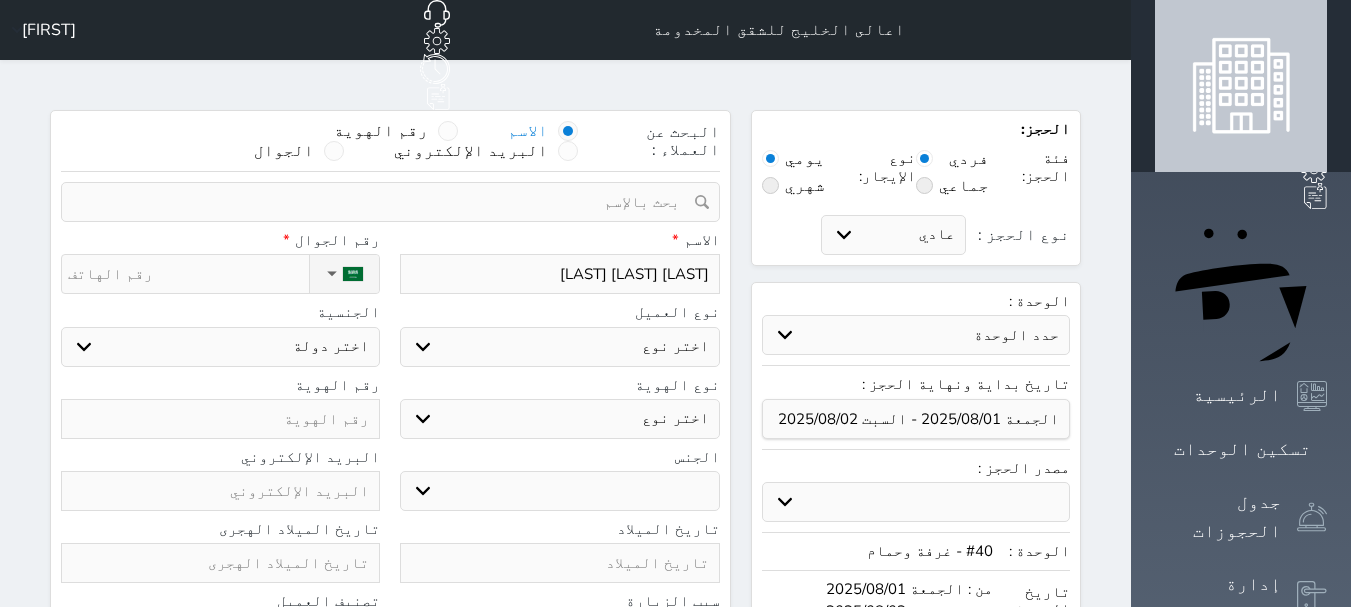 type on "[LAST] [LAST] [LAST]" 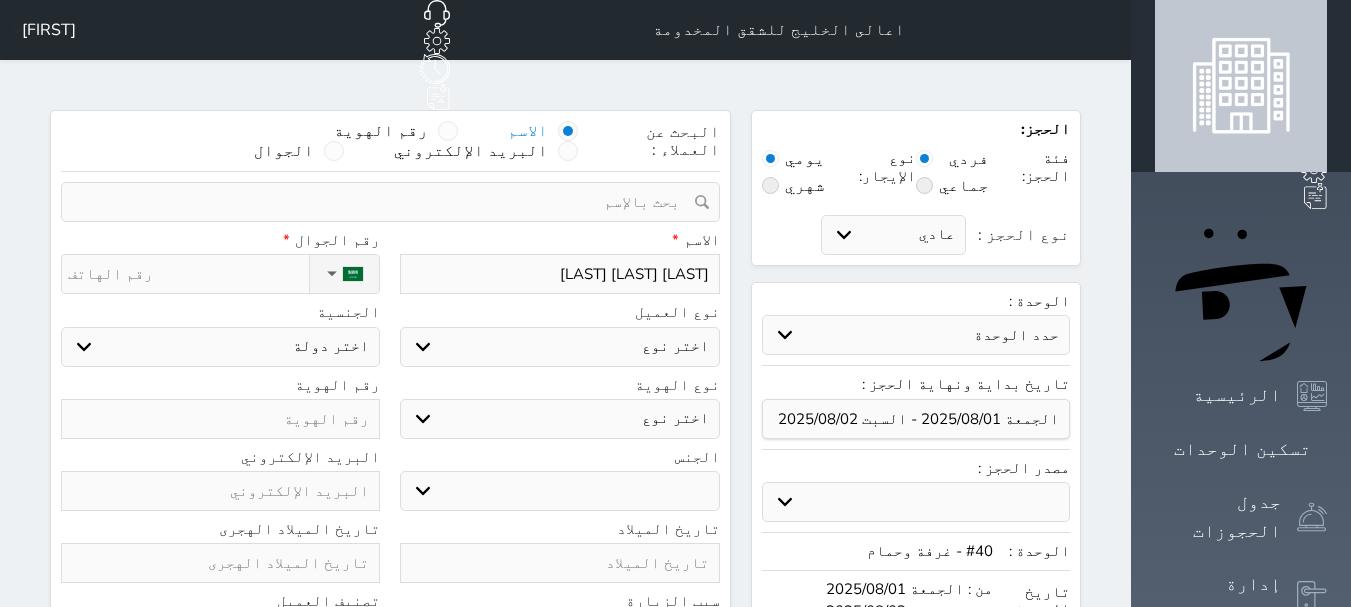 type on "[LAST] [LAST] [LAST]" 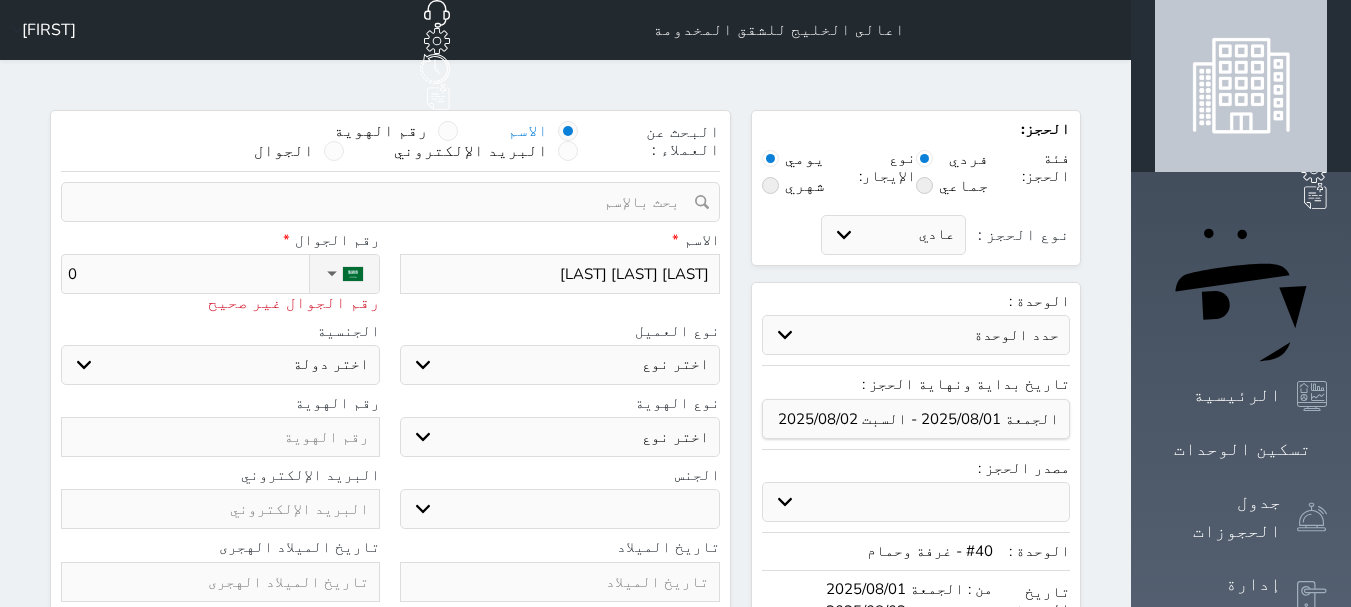 type on "05" 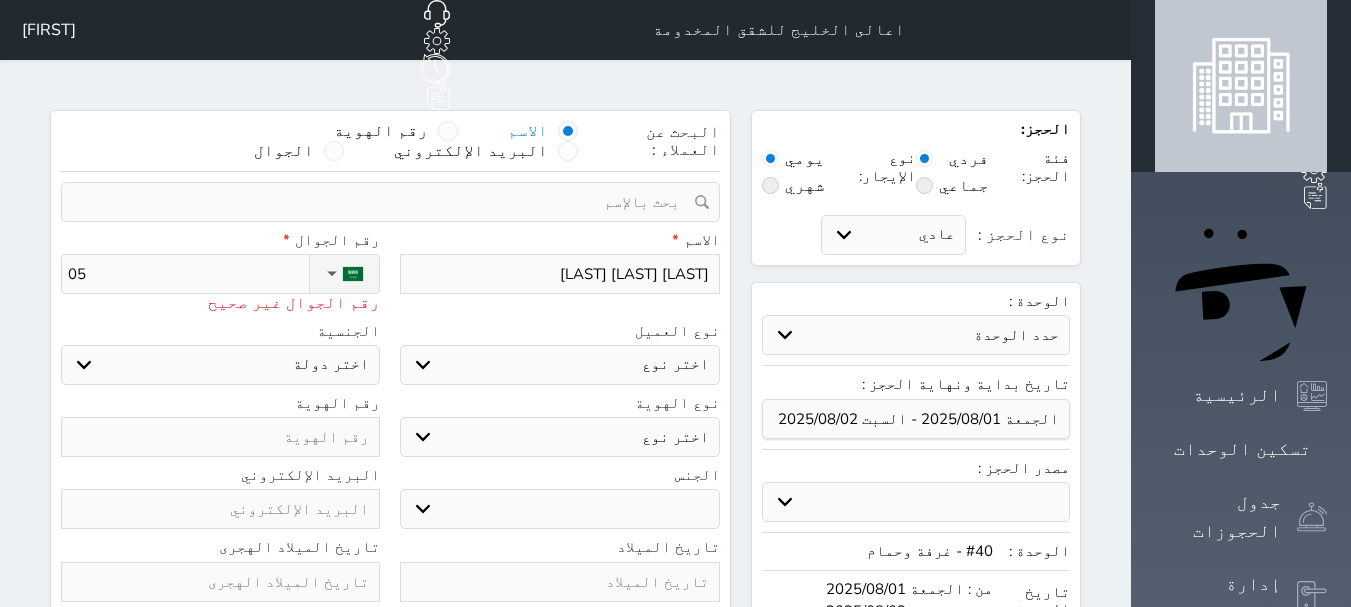 select 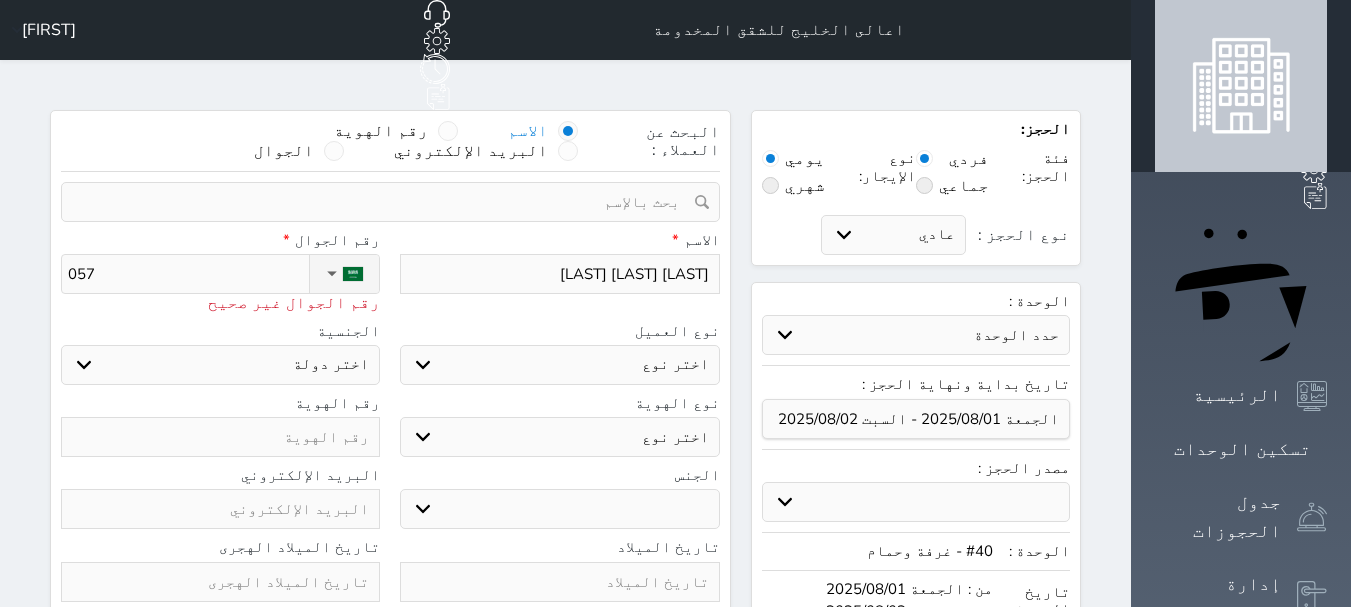 type on "0571" 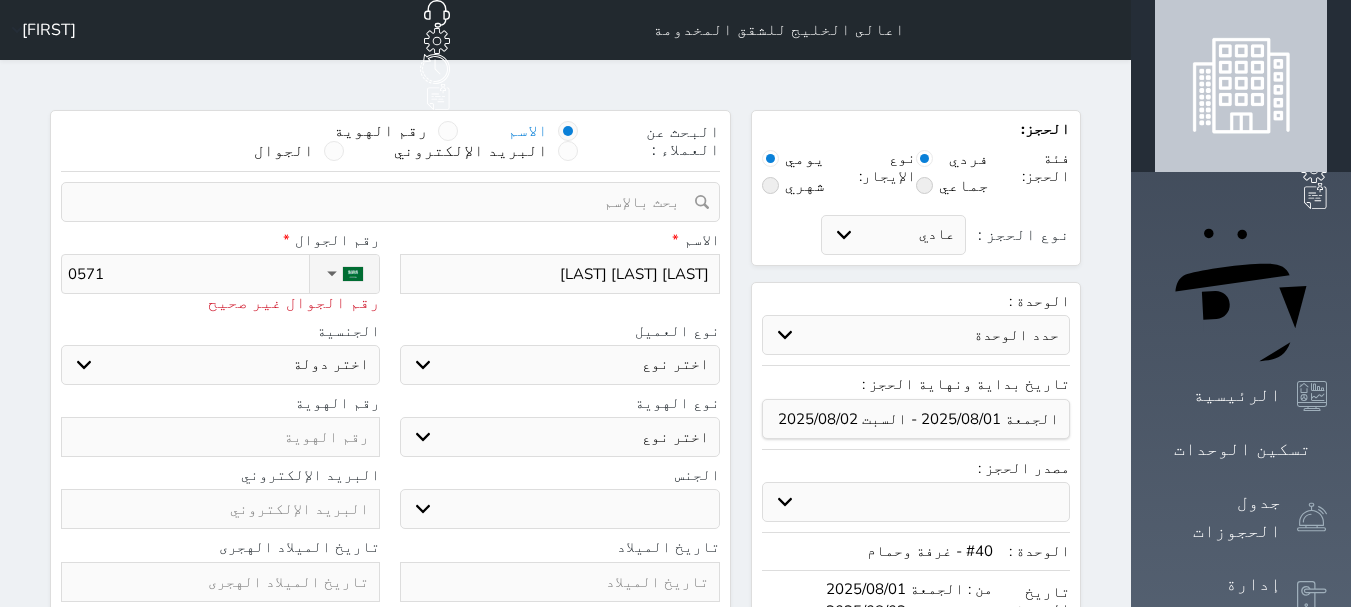 type on "[PHONE]" 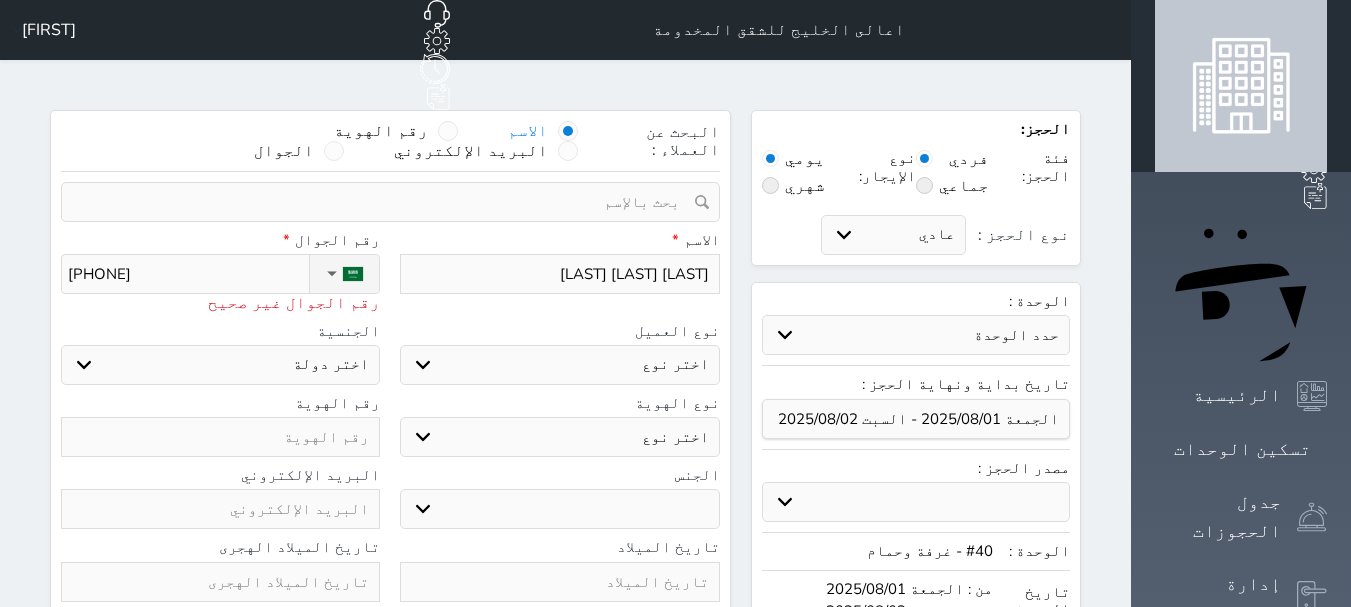 type on "[PHONE]" 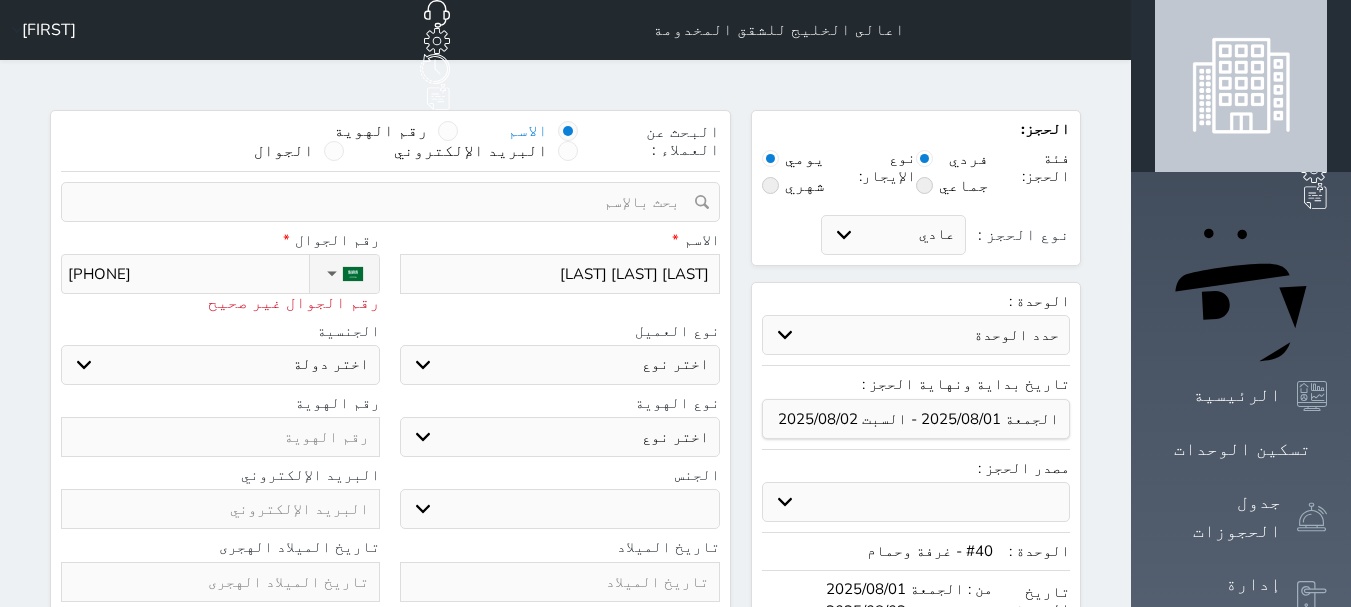 type on "[PHONE]" 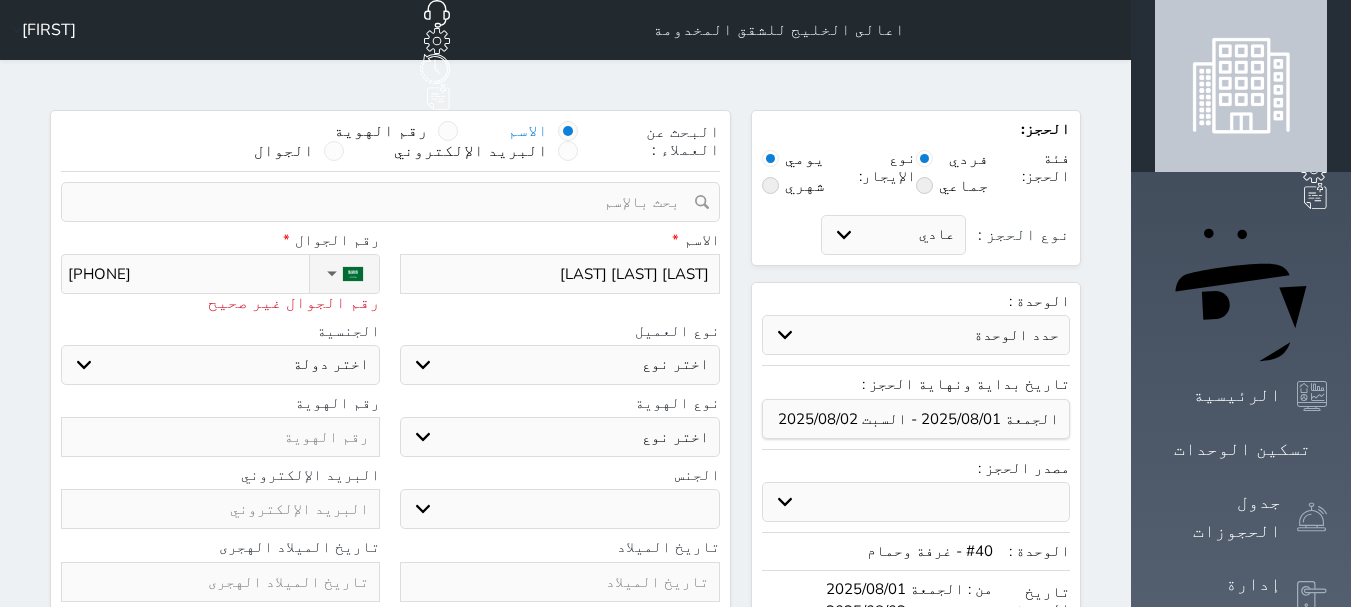 type on "[PHONE]" 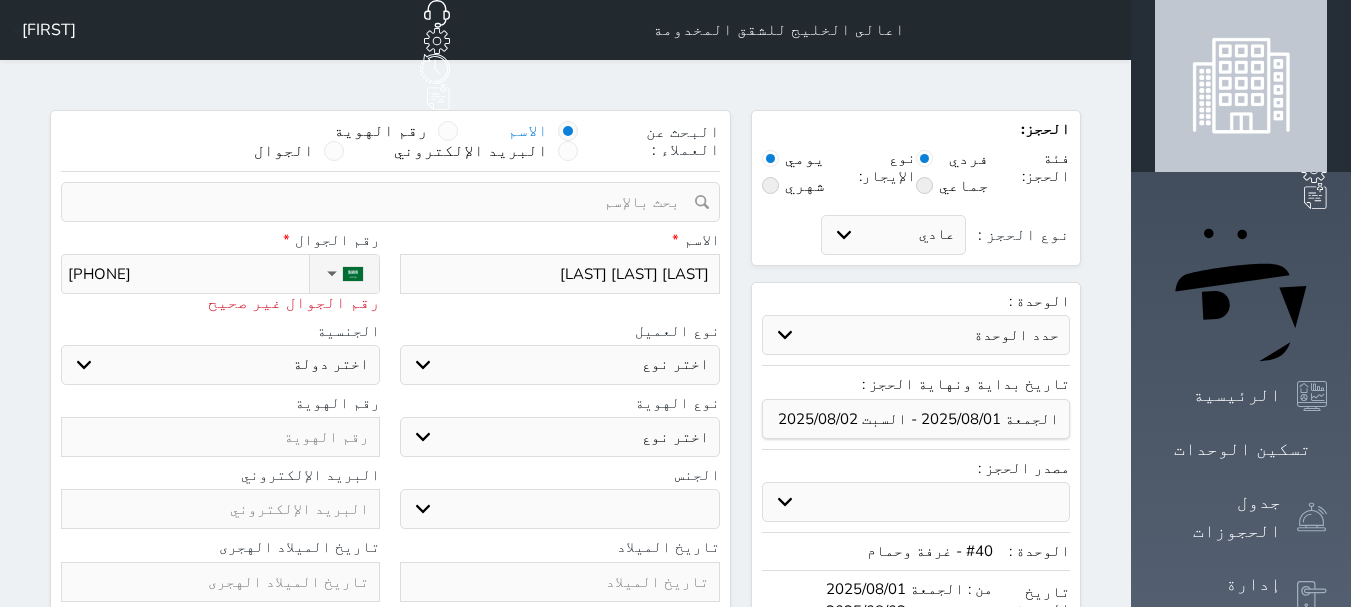 type on "[PHONE]" 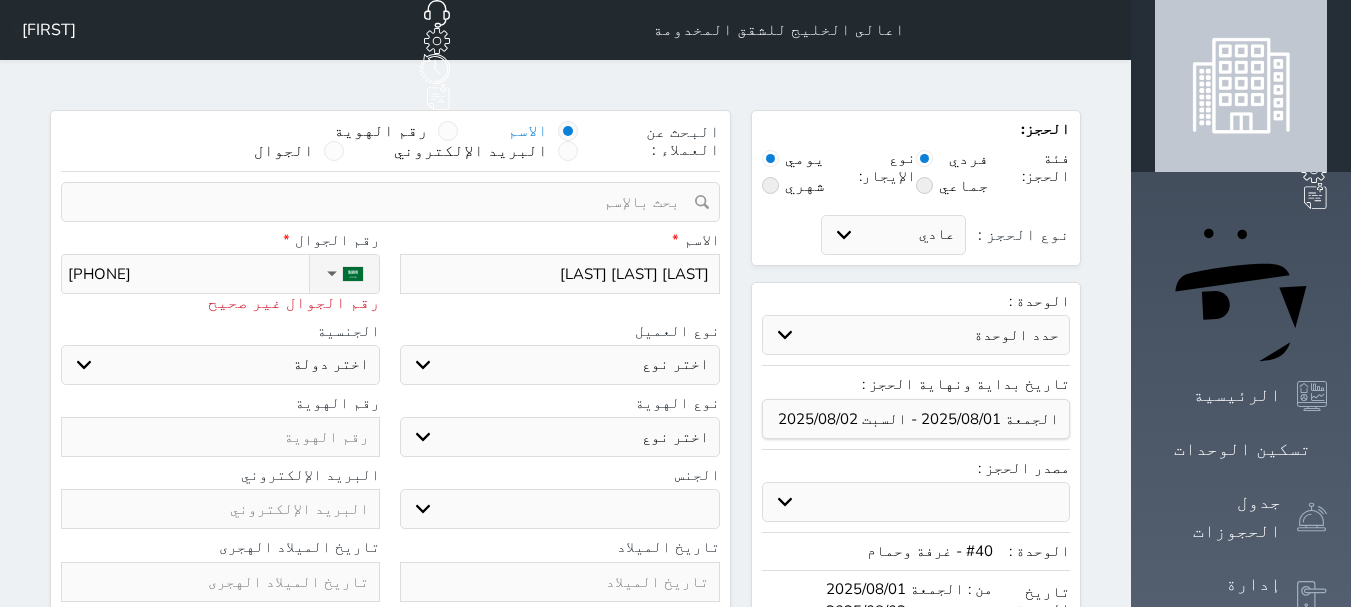 type 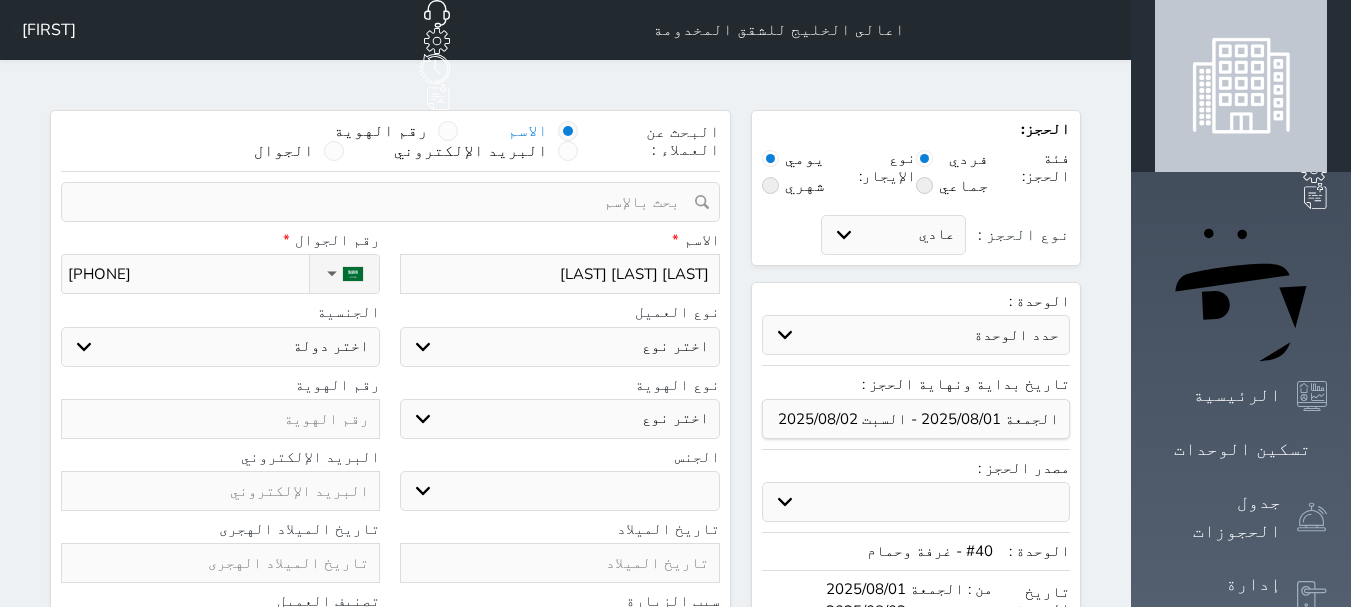 click on "[PHONE]" at bounding box center (188, 274) 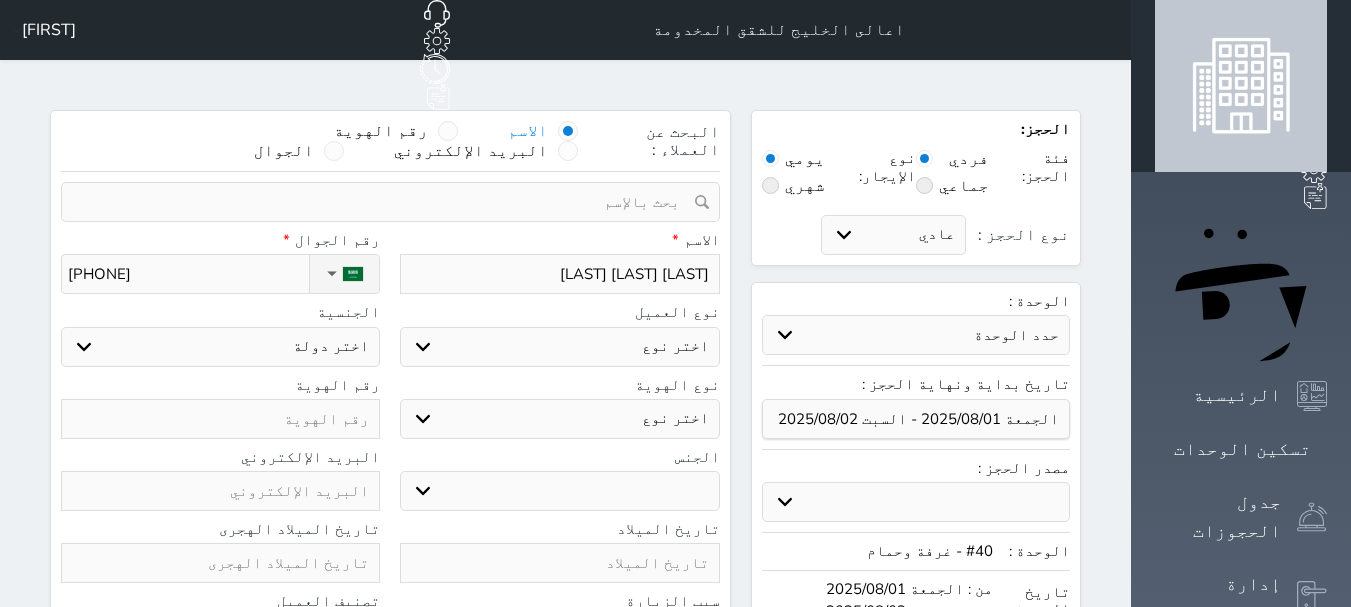 click on "اختر نوع   مواطن مواطن خليجي زائر مقيم" at bounding box center [559, 347] 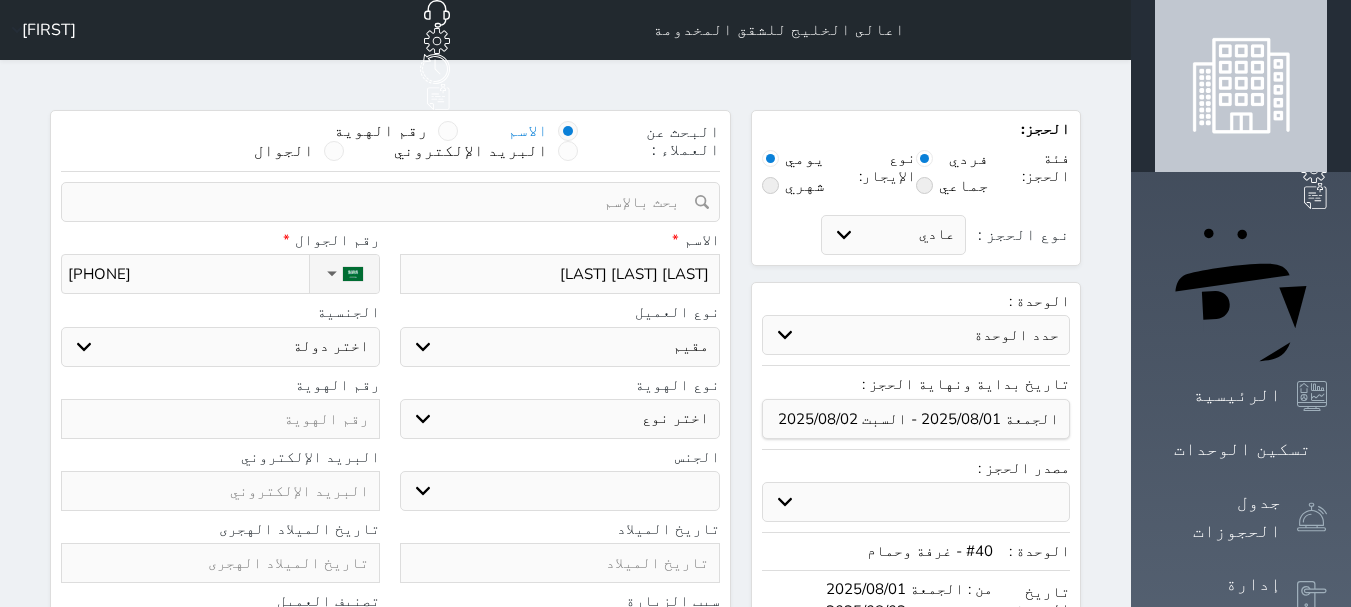 click on "اختر نوع   مواطن مواطن خليجي زائر مقيم" at bounding box center (559, 347) 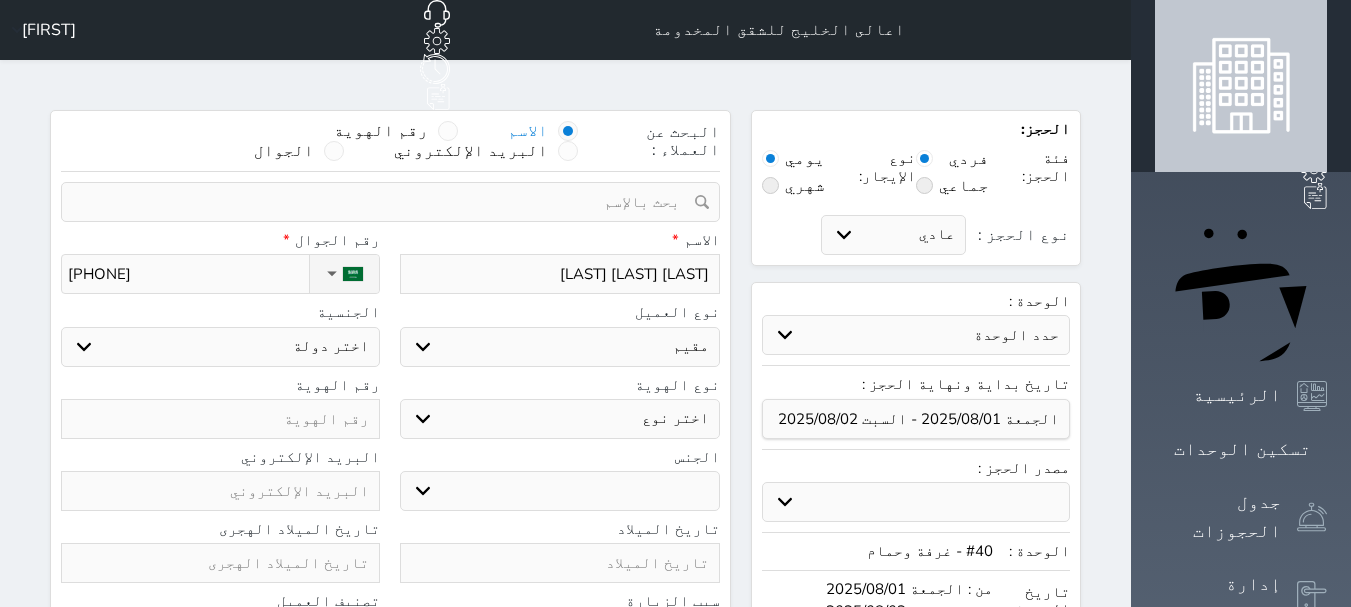 click on "اختر نوع   مقيم جواز السفر" at bounding box center [559, 419] 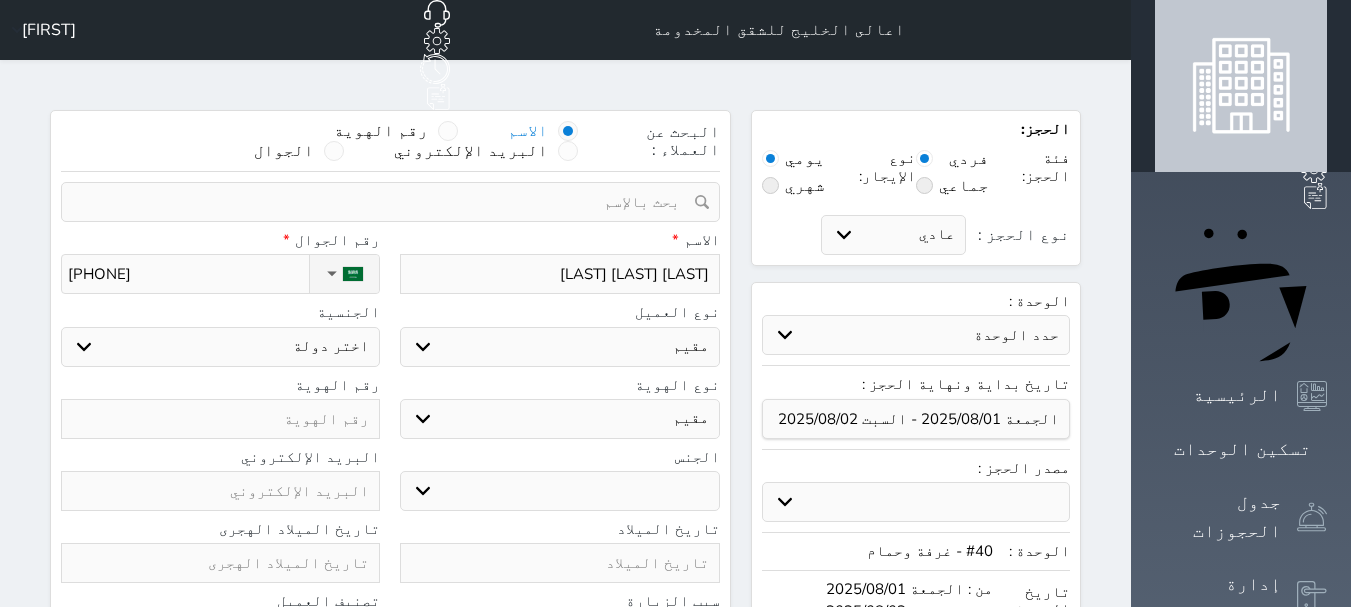 click on "اختر نوع   مقيم جواز السفر" at bounding box center (559, 419) 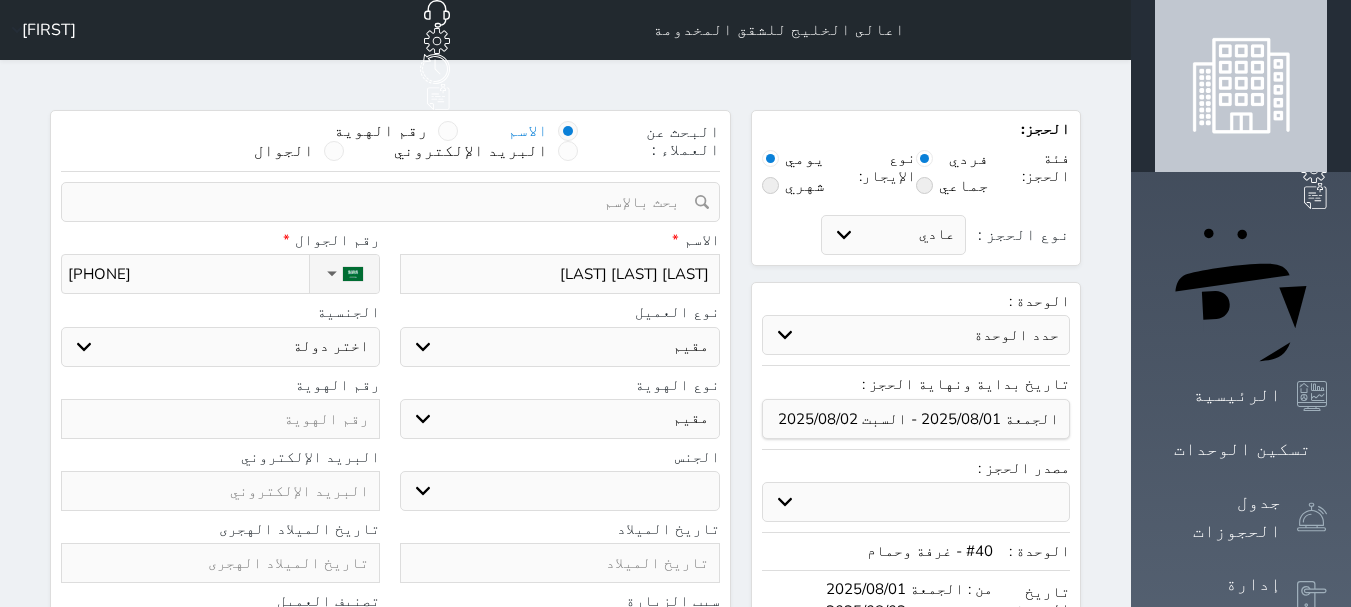 click on "ذكر   انثى" at bounding box center (559, 491) 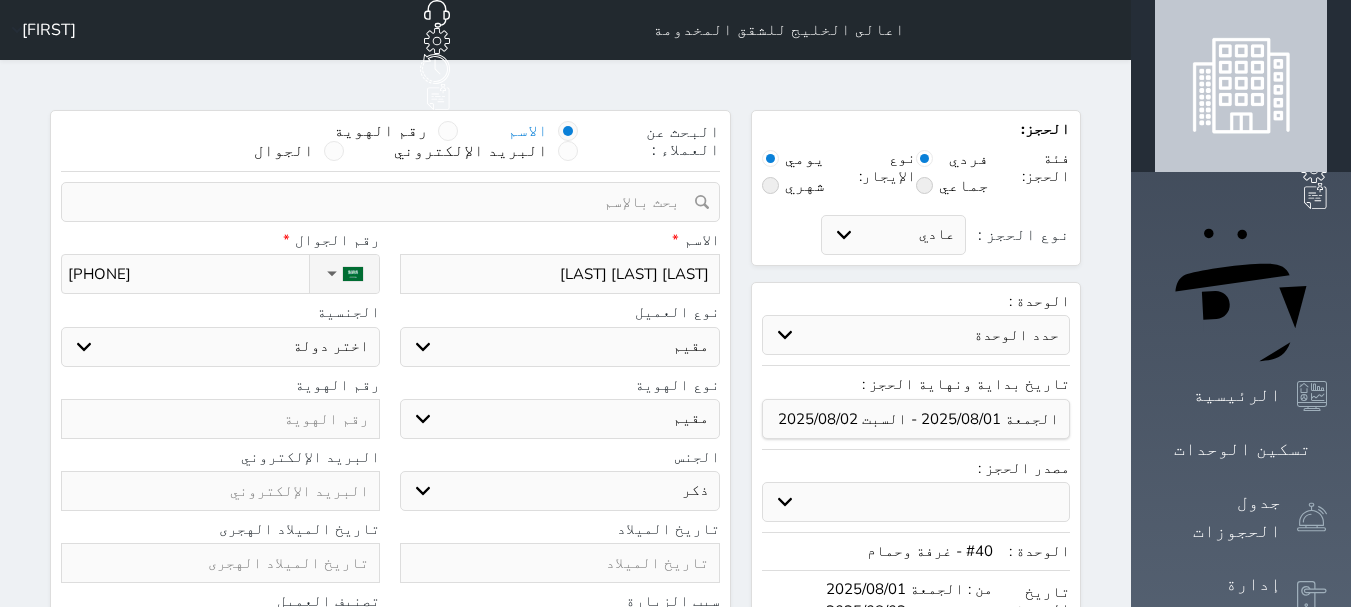 click on "ذكر   انثى" at bounding box center (559, 491) 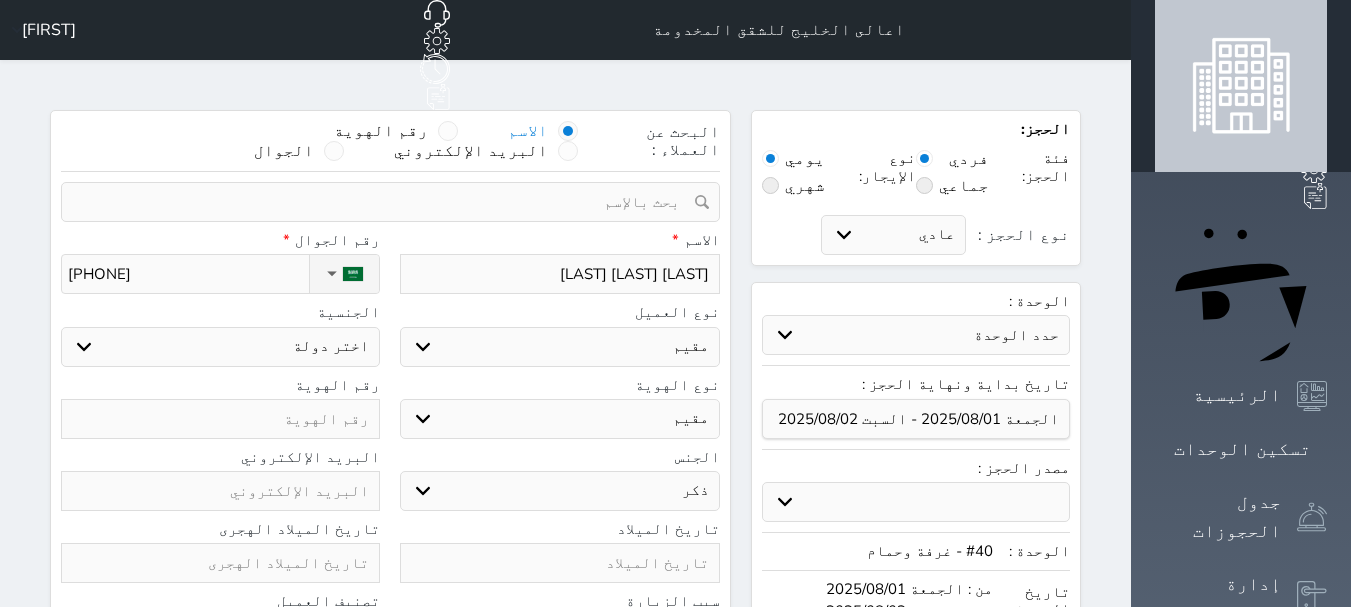 click at bounding box center [220, 419] 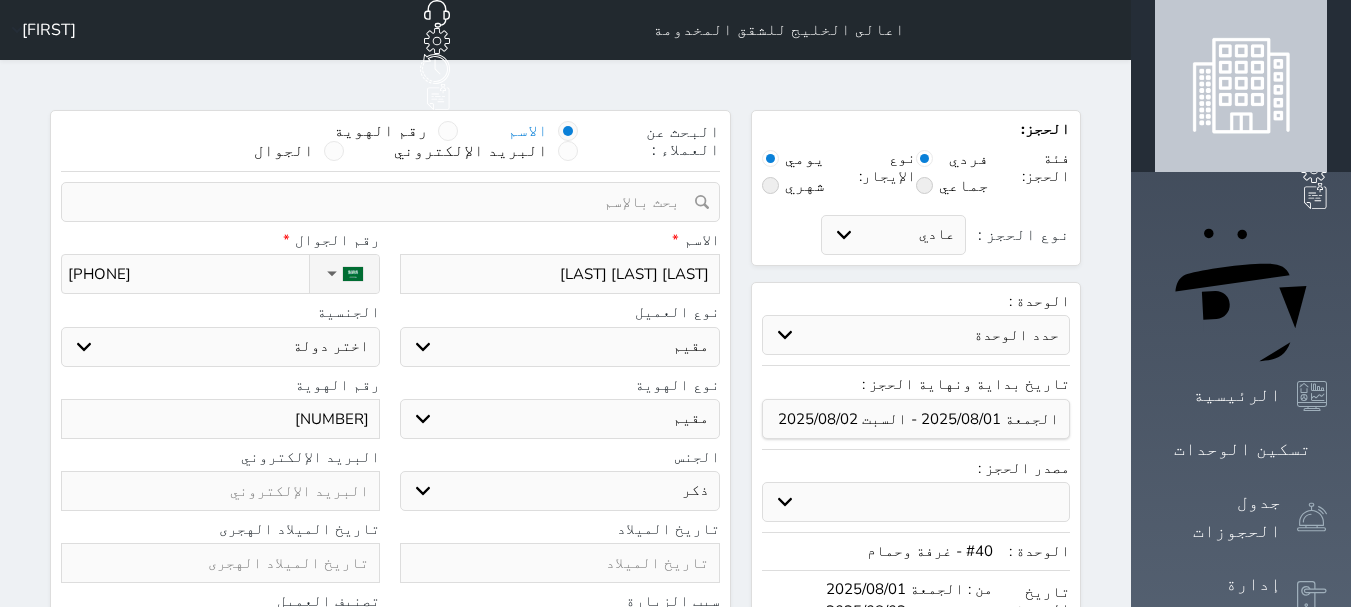 click on "[NUMBER]" at bounding box center [220, 419] 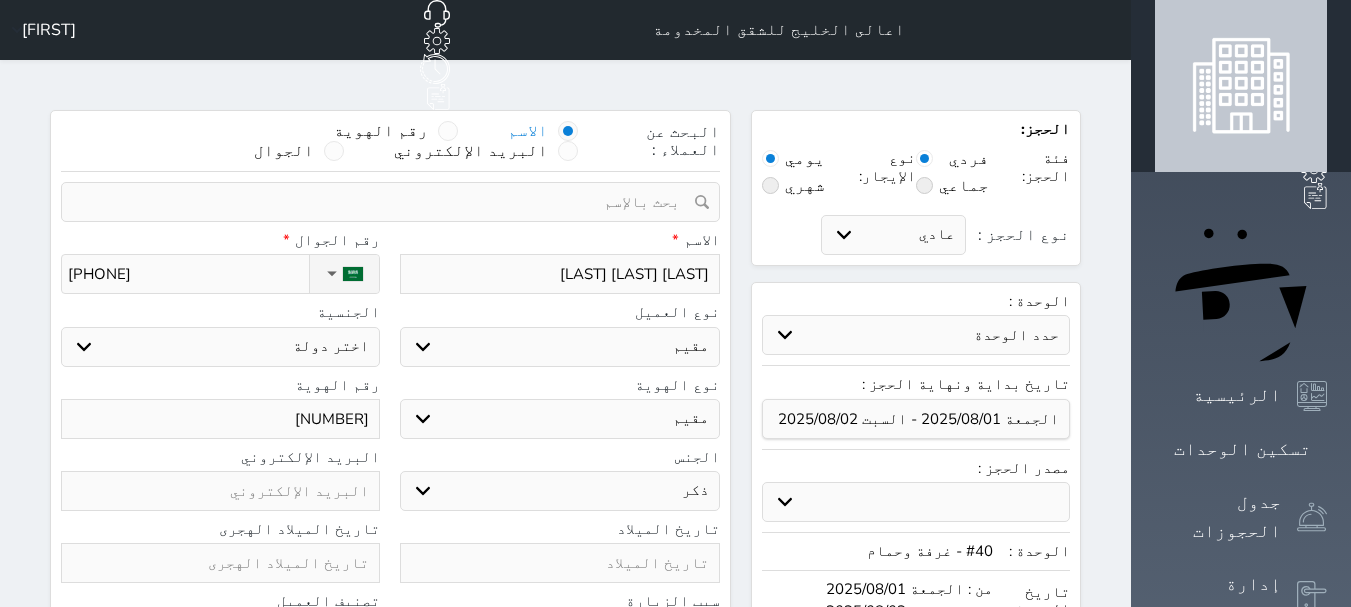click on "اختر دولة
اثيوبيا
اجنبي بجواز سعودي
اخرى
اذربيجان
ارتيريا
ارمينيا
ازبكستان
اسبانيا
استراليا
استونيا" at bounding box center (220, 347) 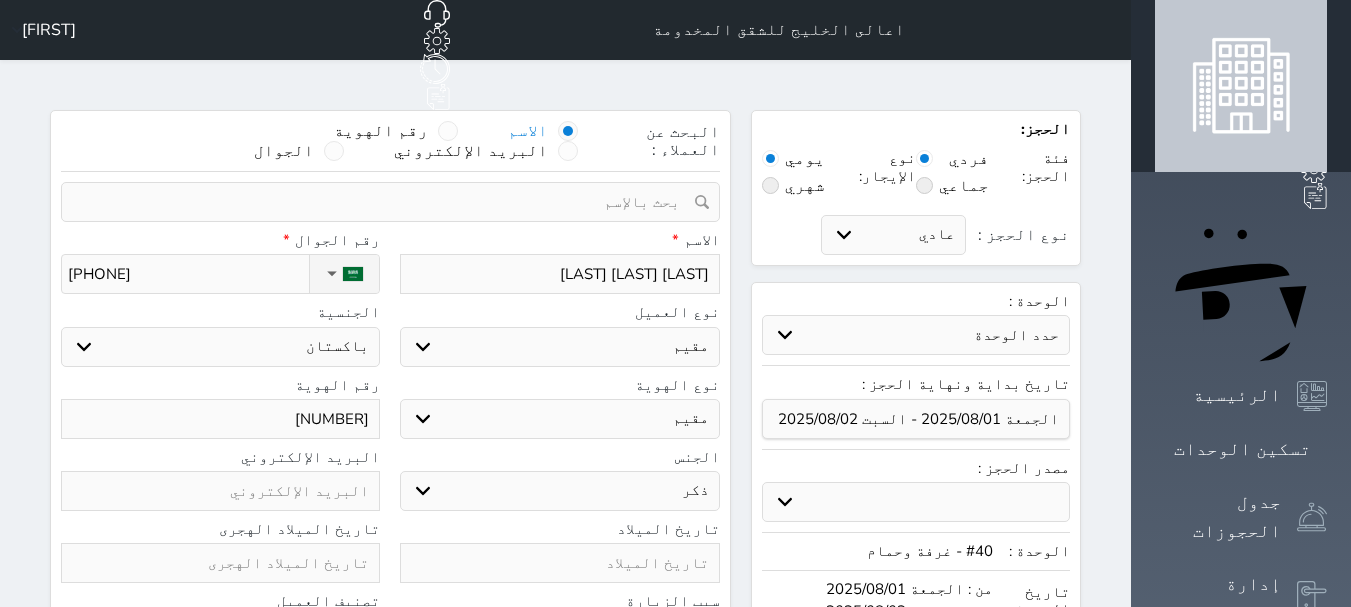 click on "اختر دولة
اثيوبيا
اجنبي بجواز سعودي
اخرى
اذربيجان
ارتيريا
ارمينيا
ازبكستان
اسبانيا
استراليا
استونيا" at bounding box center (220, 347) 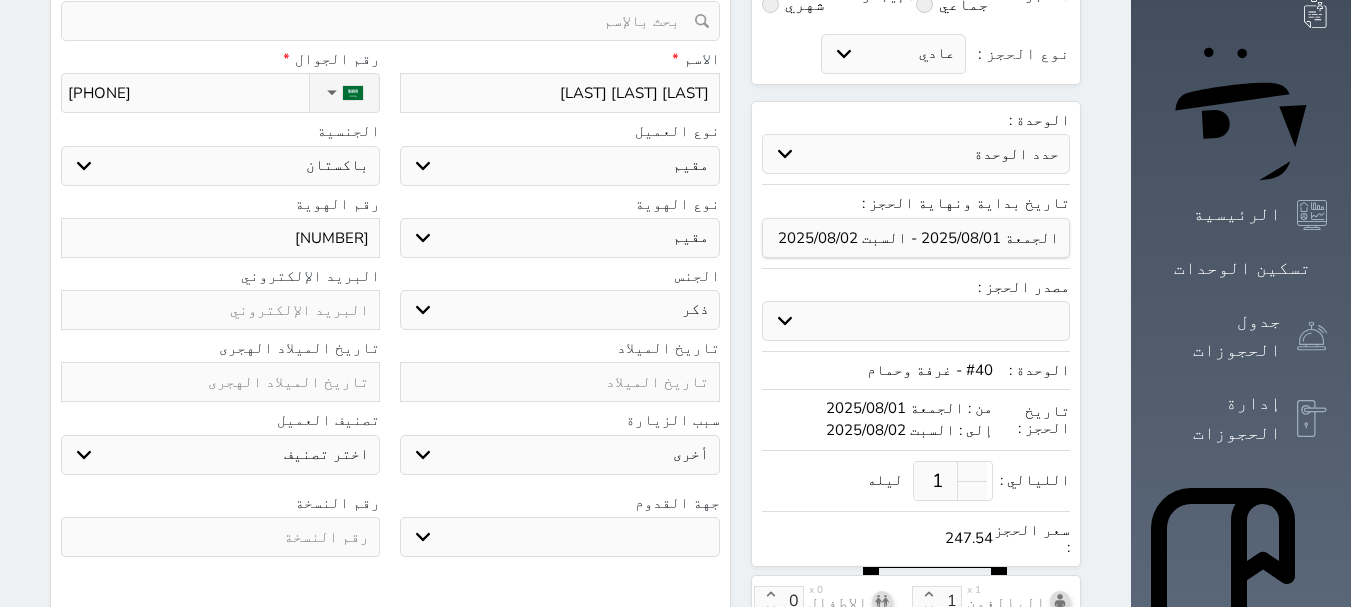 scroll, scrollTop: 200, scrollLeft: 0, axis: vertical 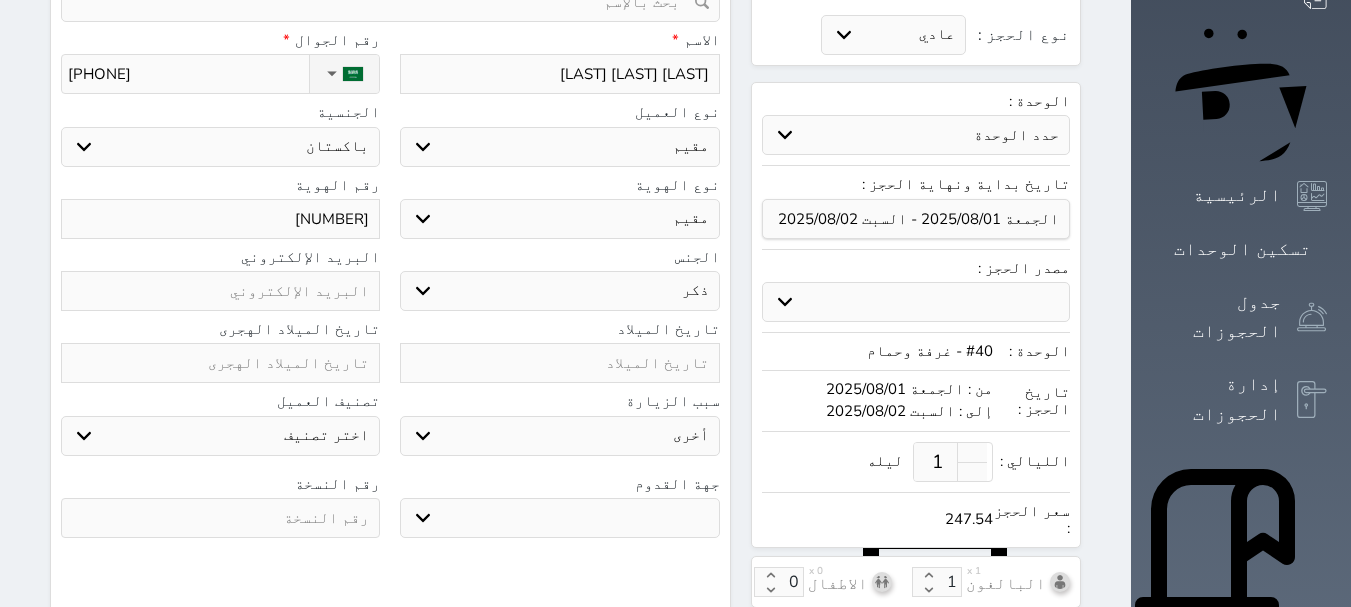 click at bounding box center [559, 363] 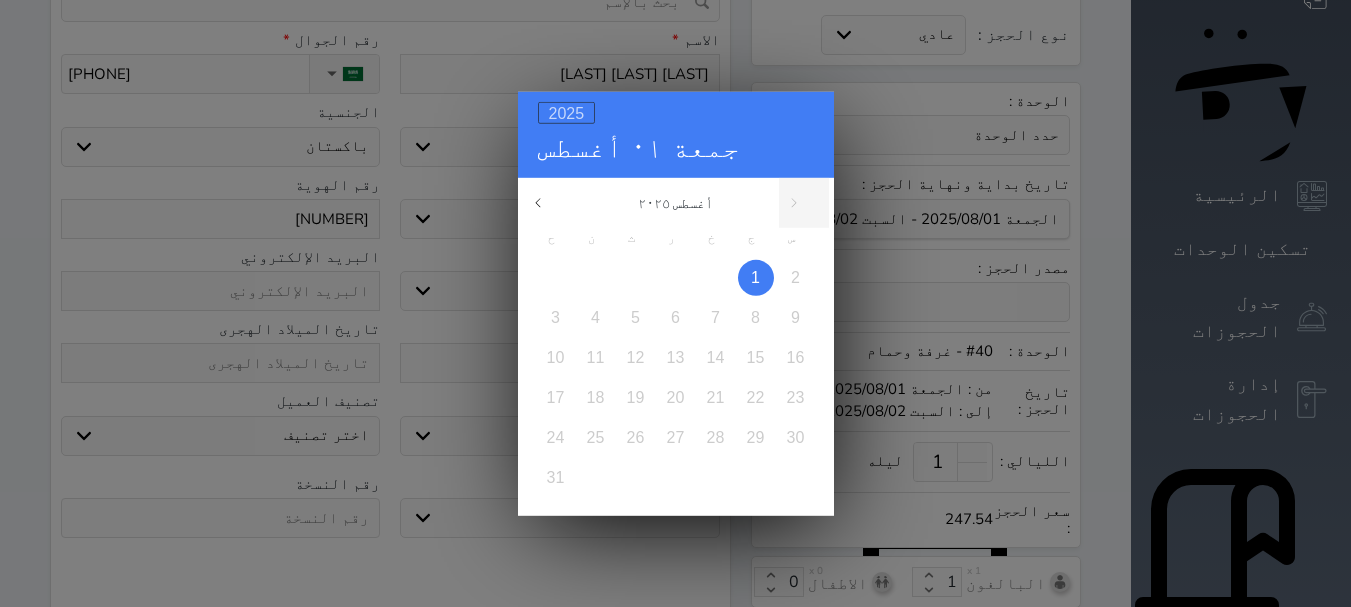 click on "2025" at bounding box center [567, 112] 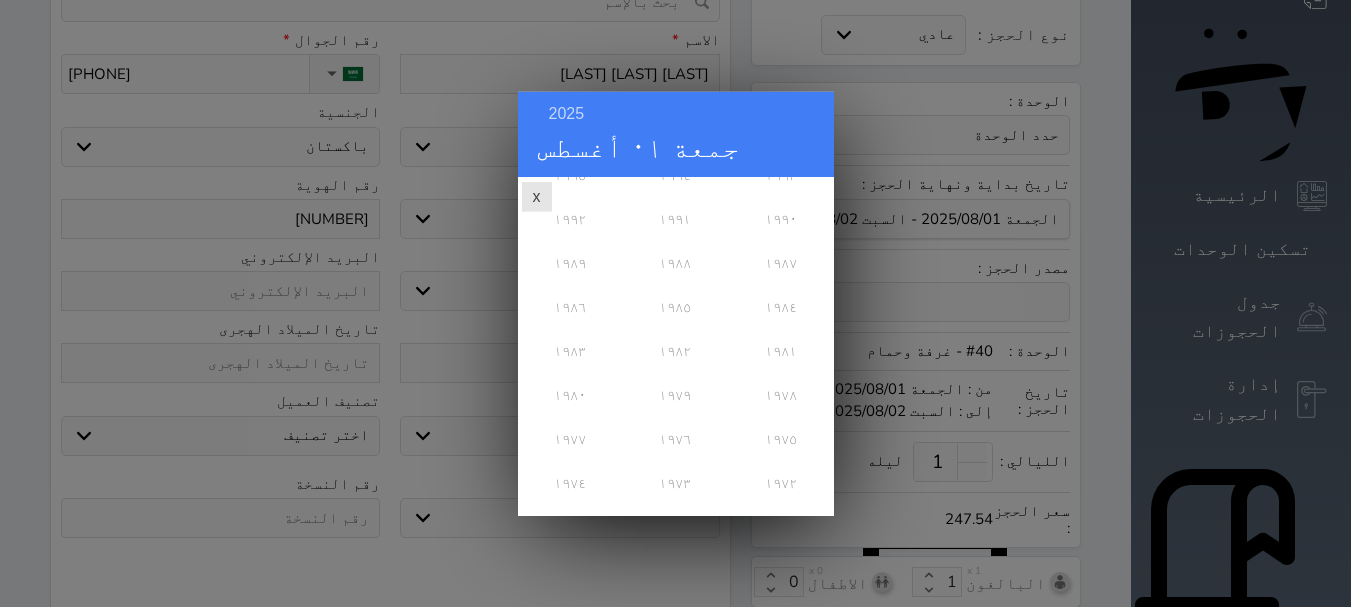 scroll, scrollTop: 500, scrollLeft: 0, axis: vertical 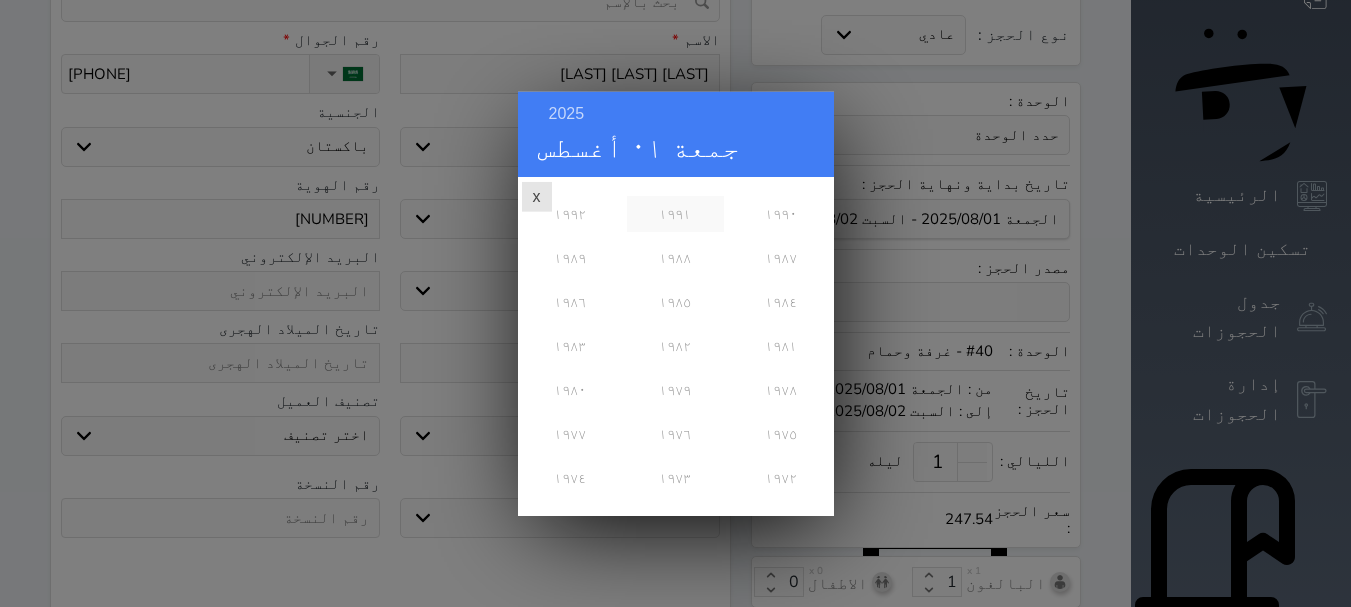 click on "١٩٩١" at bounding box center [675, 213] 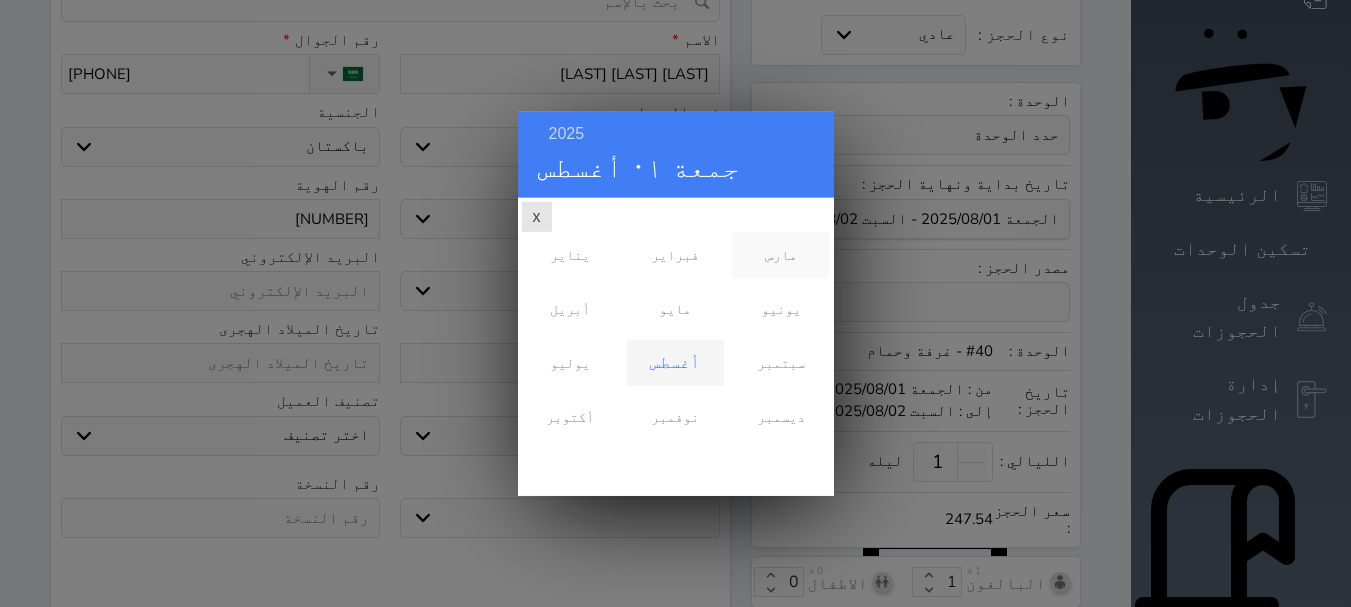 scroll, scrollTop: 0, scrollLeft: 0, axis: both 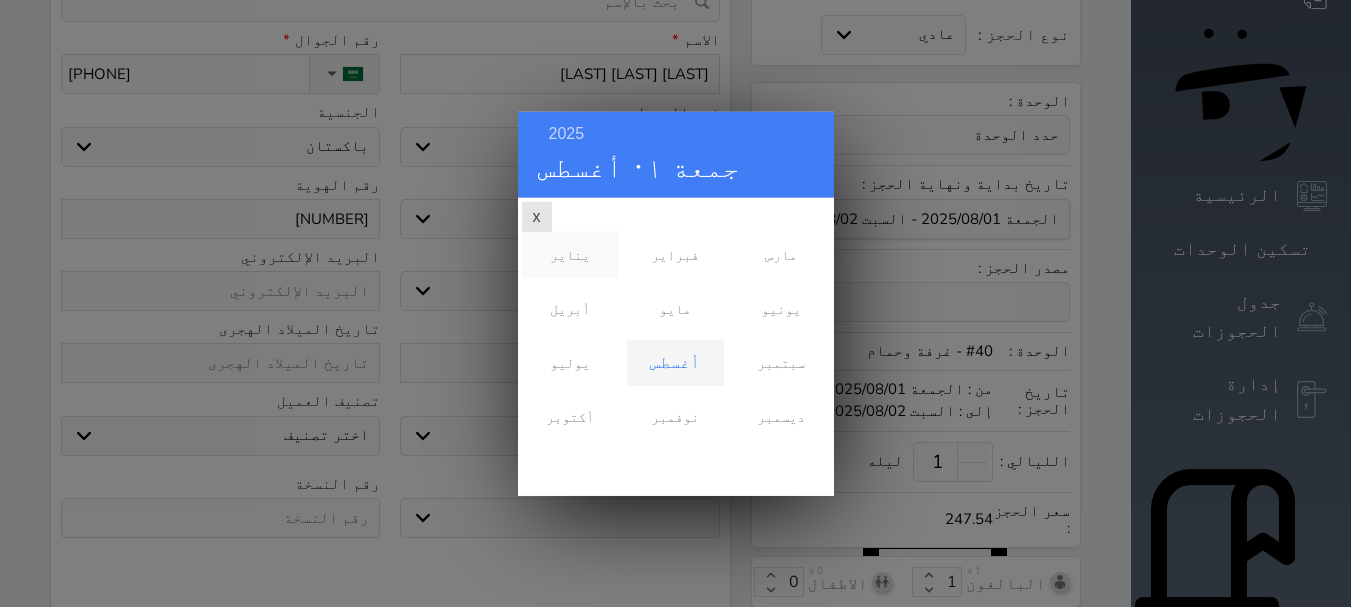 click on "يناير" at bounding box center (570, 254) 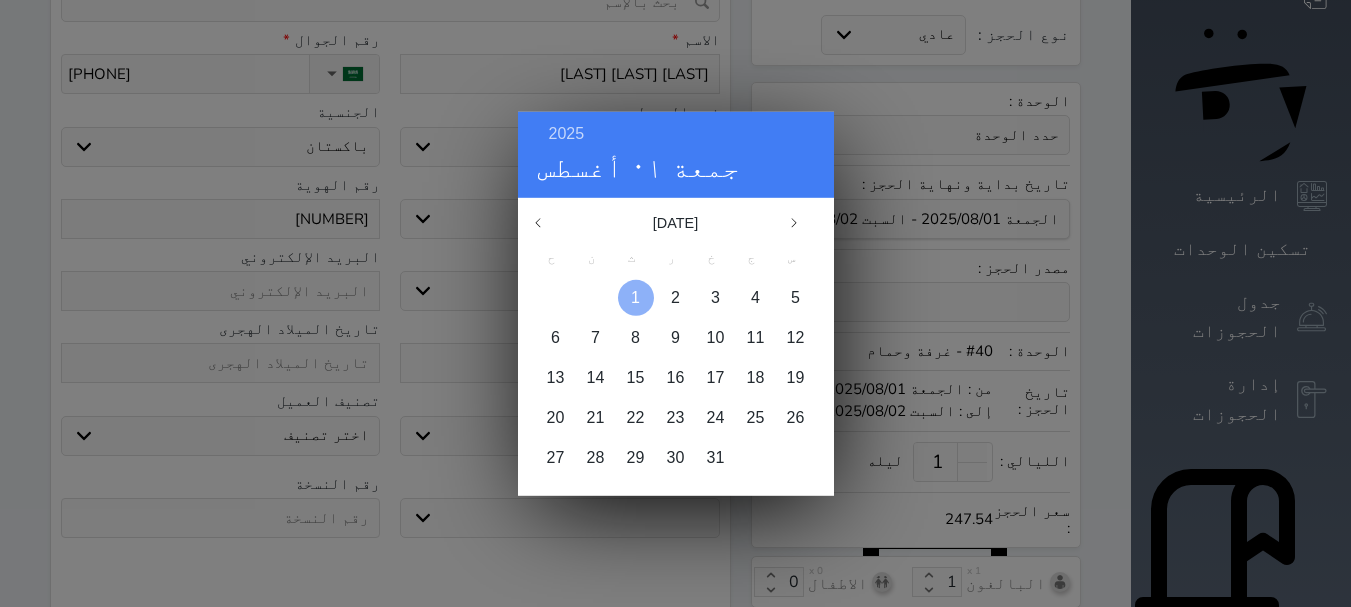 click at bounding box center (636, 297) 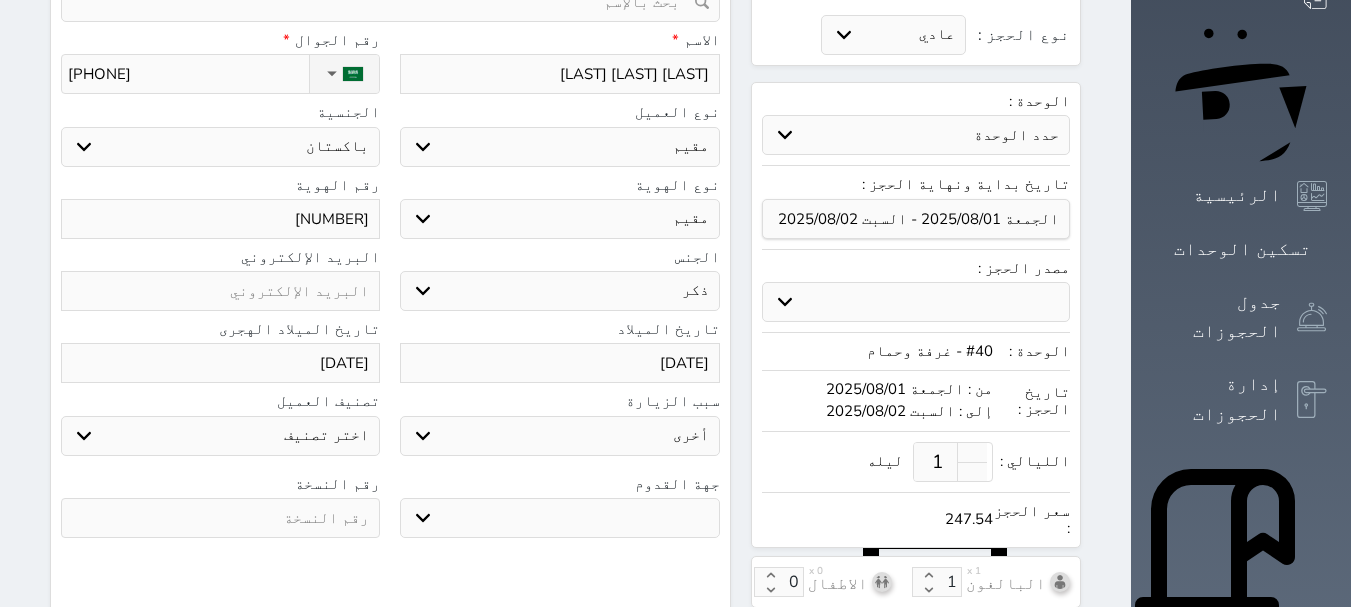 click on "جو بحر ارض" at bounding box center (559, 518) 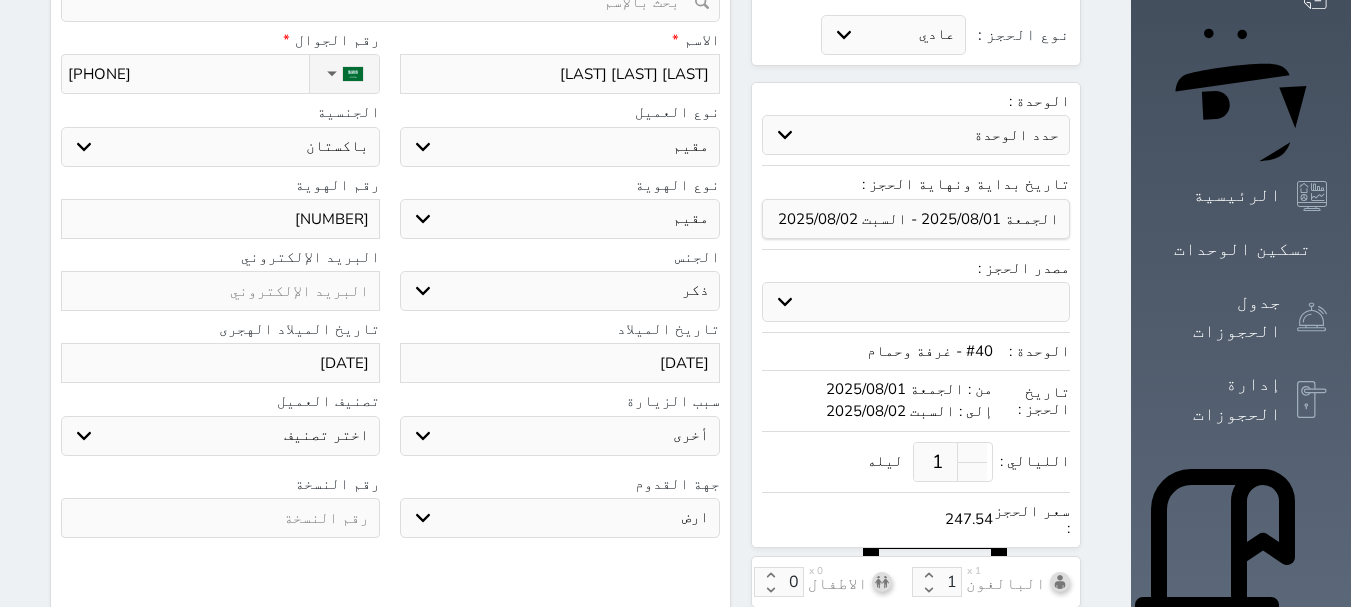 click on "جو بحر ارض" at bounding box center (559, 518) 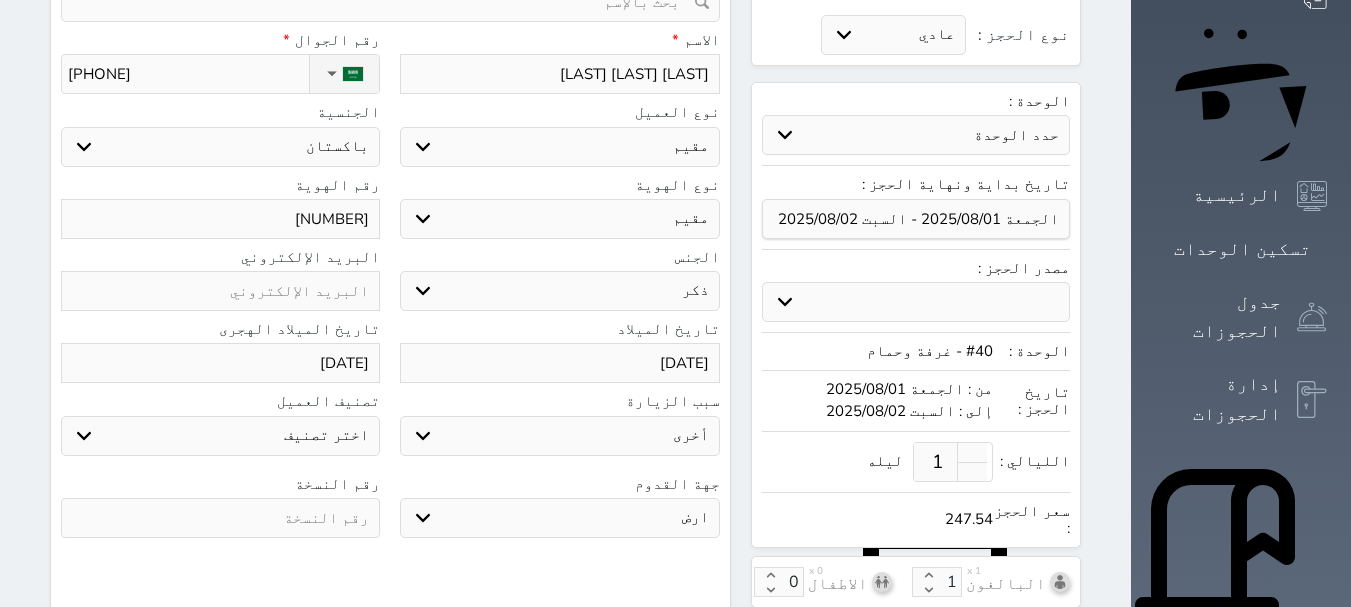 click at bounding box center [220, 518] 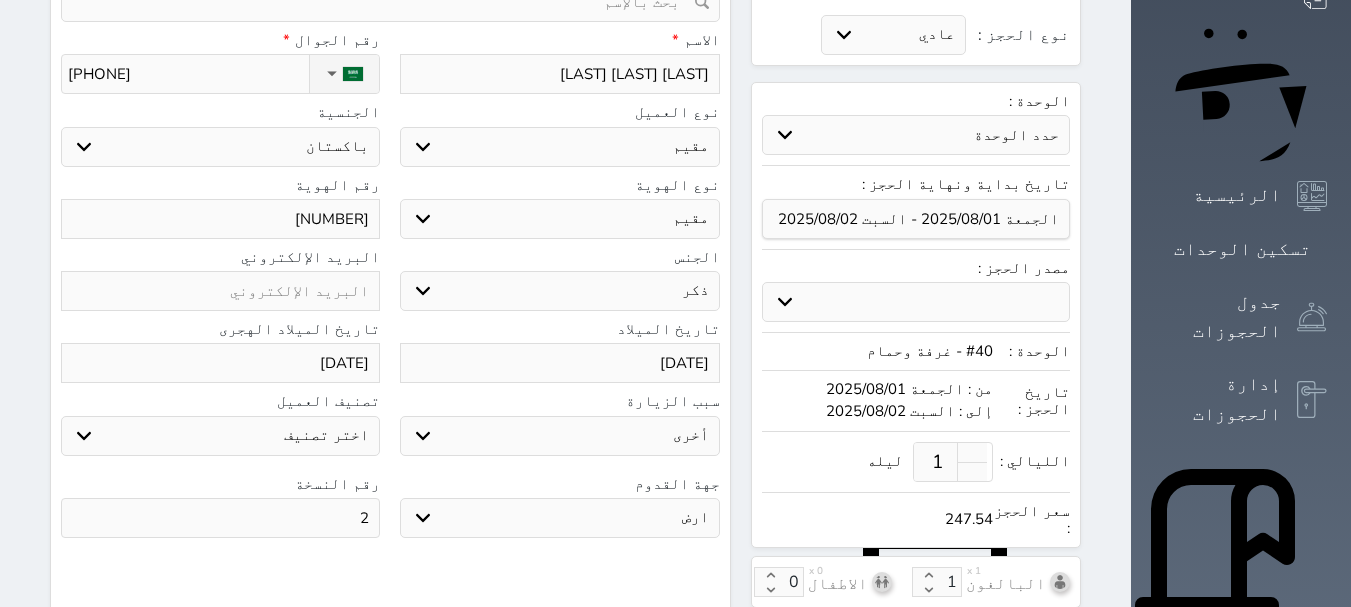 click on "2" at bounding box center (220, 518) 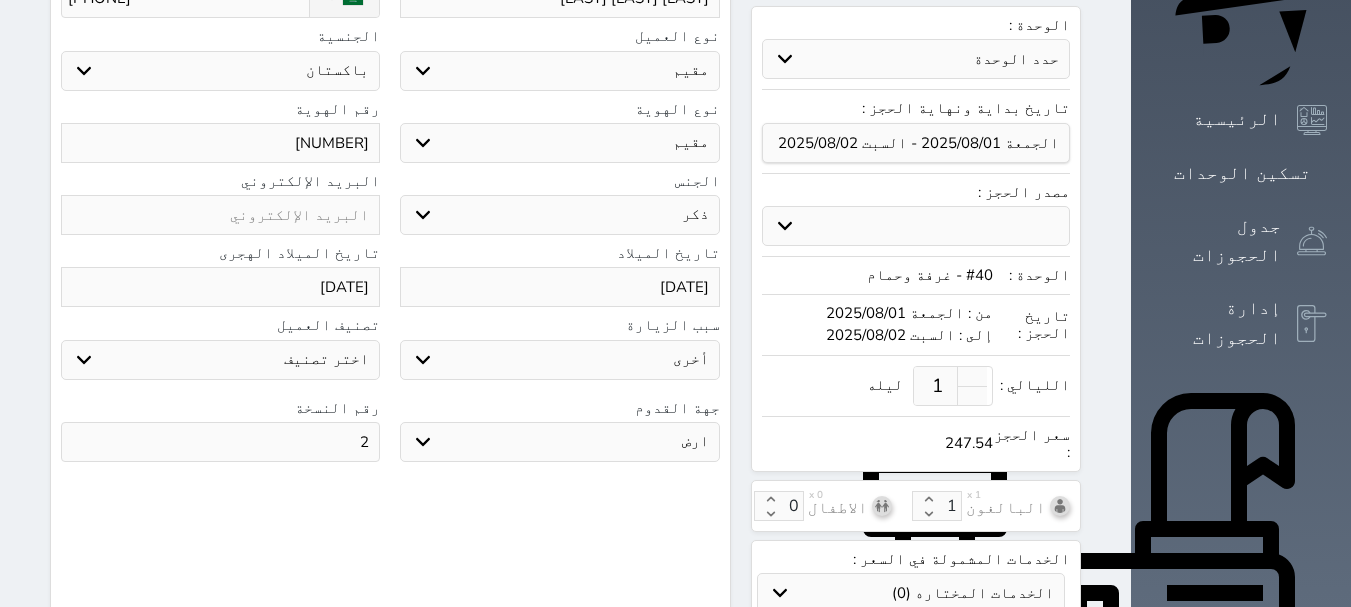 scroll, scrollTop: 600, scrollLeft: 0, axis: vertical 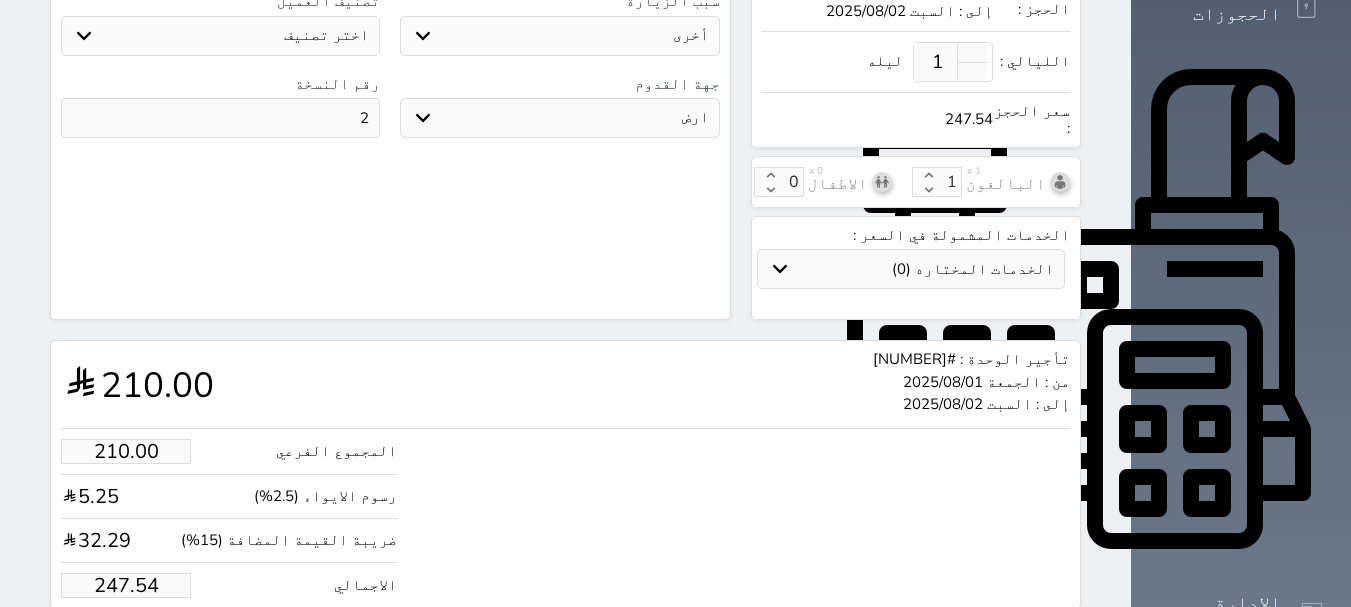 click on "حجز" at bounding box center (149, 646) 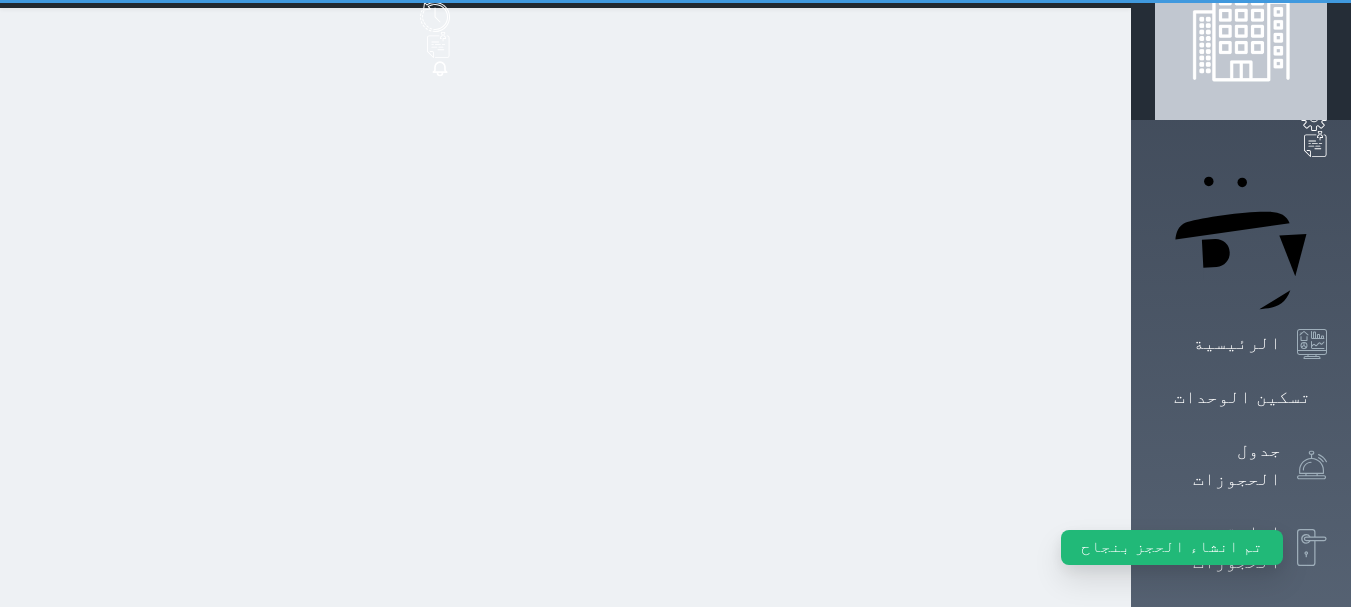 scroll, scrollTop: 0, scrollLeft: 0, axis: both 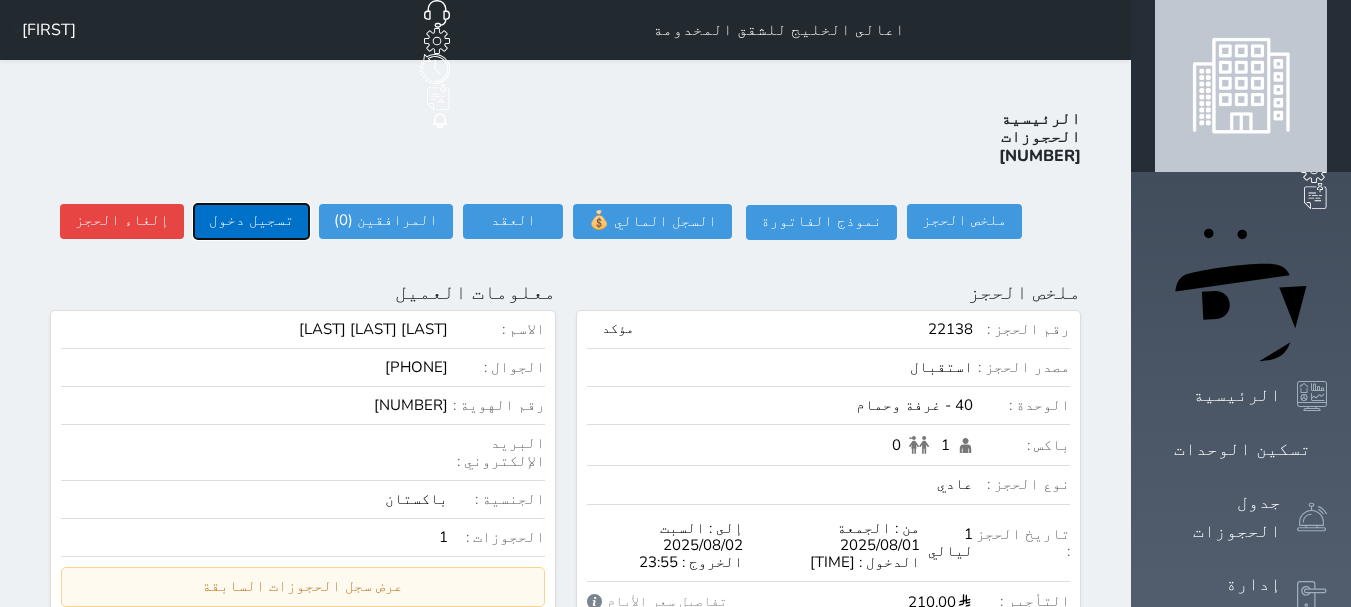 click on "تسجيل دخول" at bounding box center [251, 221] 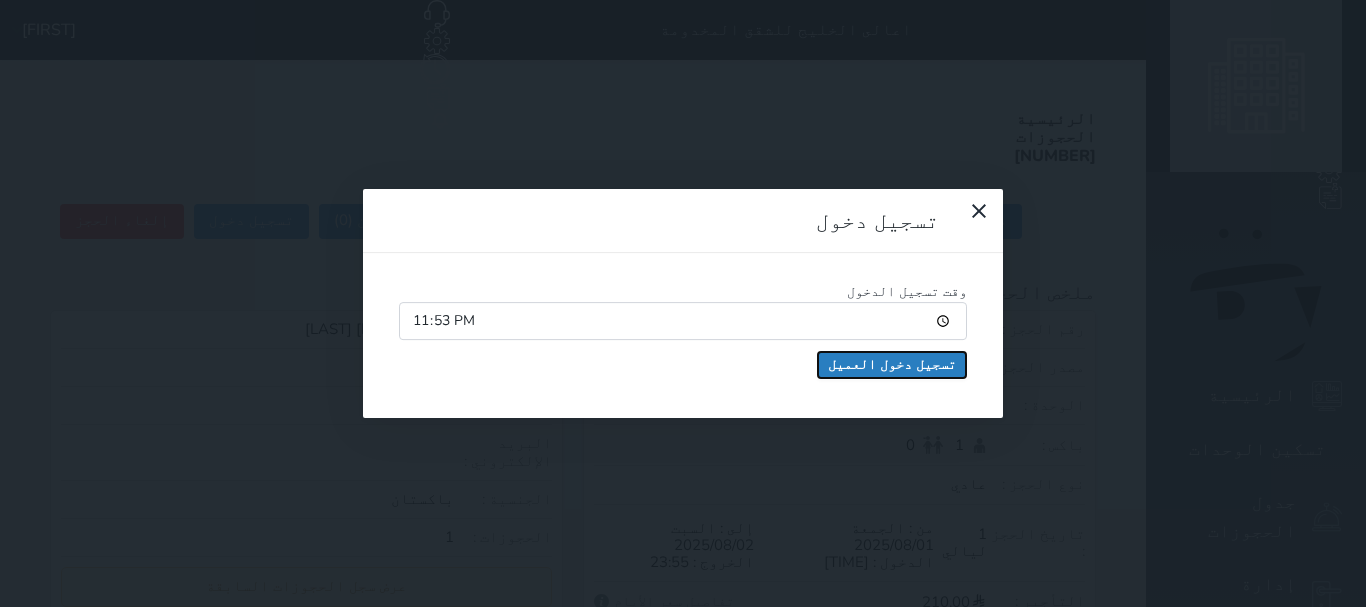 click on "تسجيل دخول العميل" at bounding box center (892, 365) 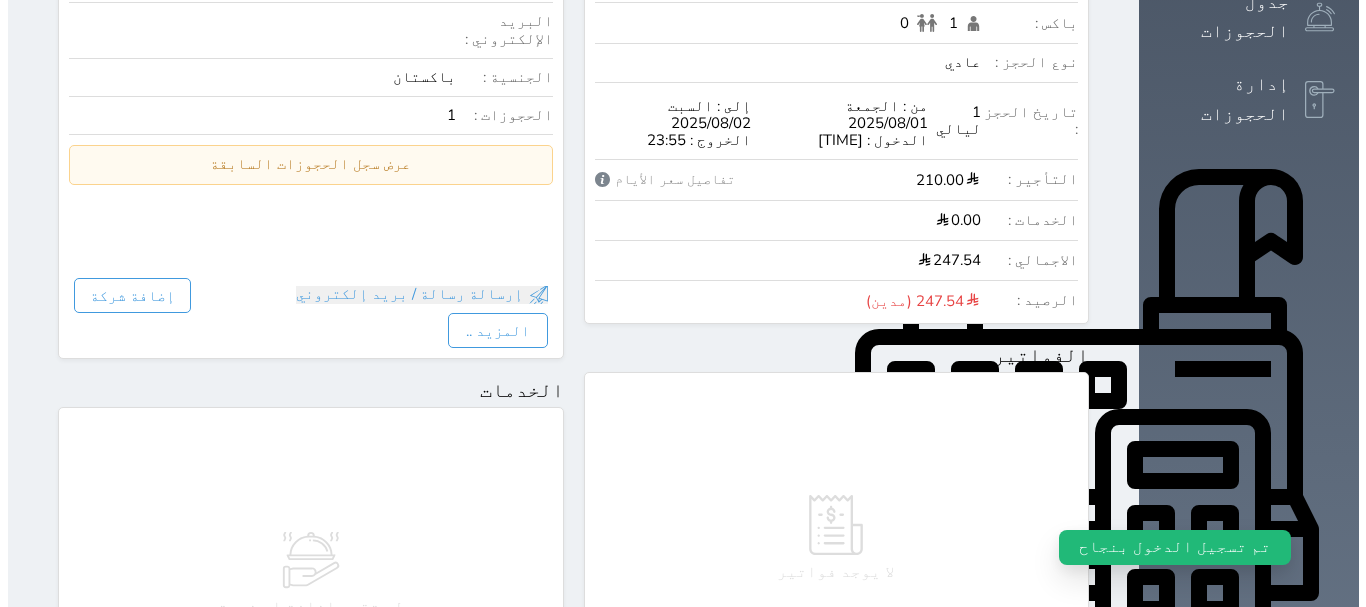 scroll, scrollTop: 700, scrollLeft: 0, axis: vertical 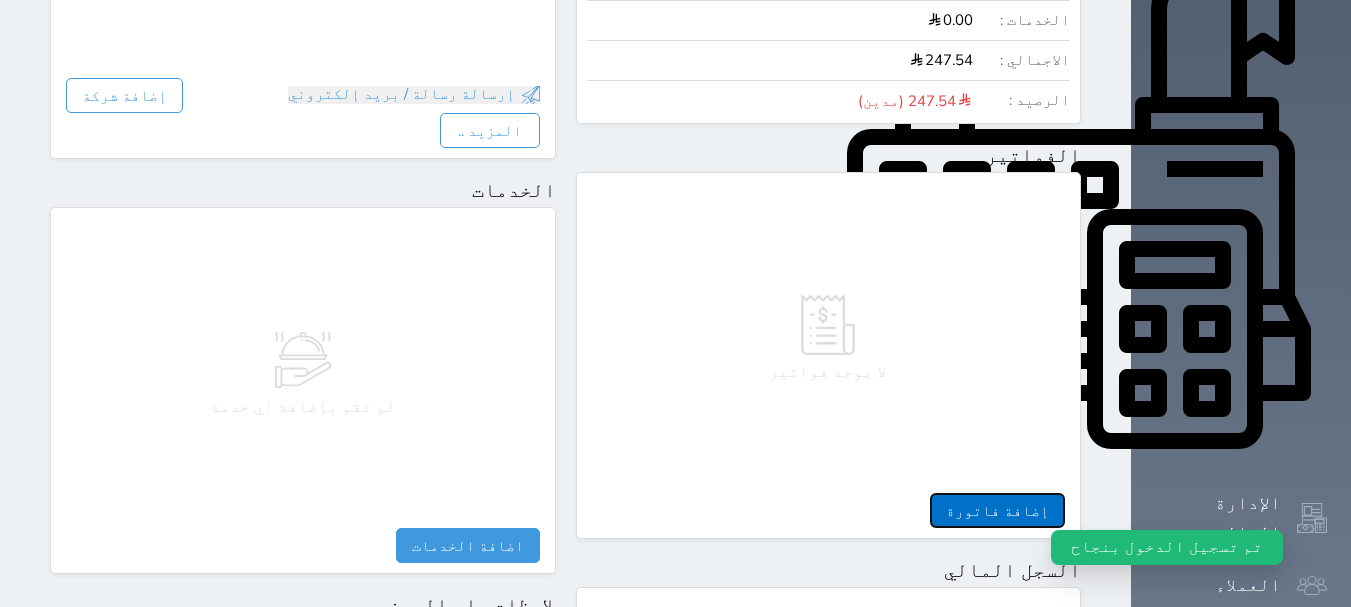 click on "إضافة فاتورة" at bounding box center (997, 510) 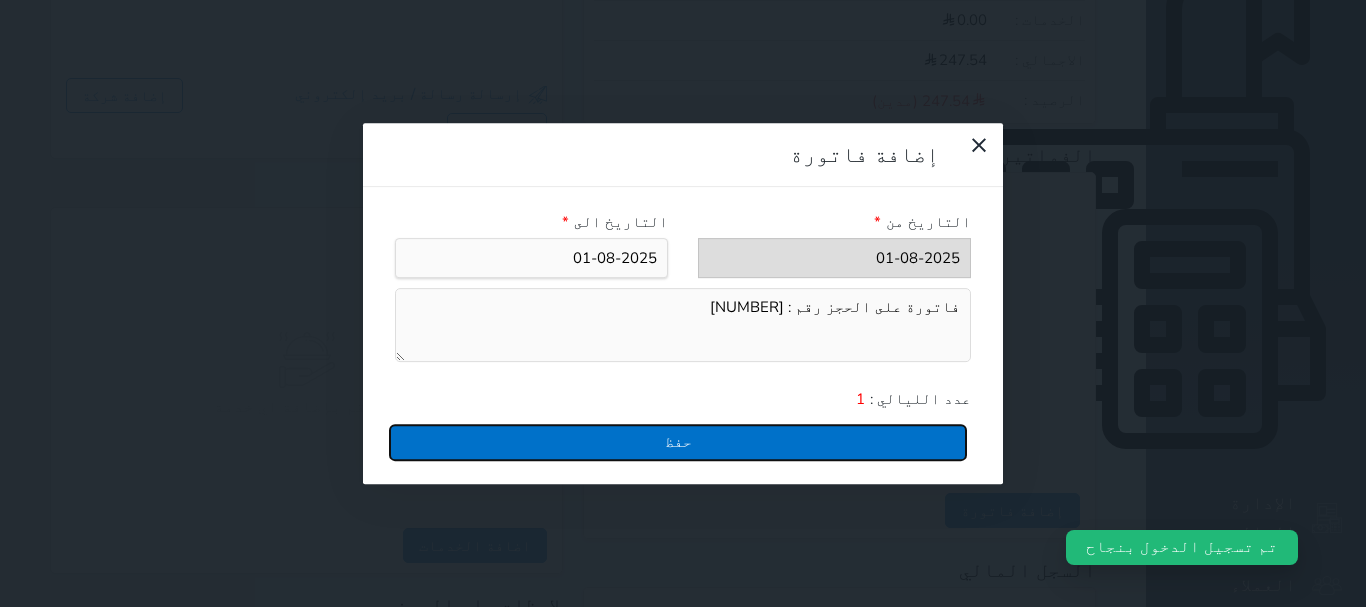 click on "حفظ" at bounding box center (678, 442) 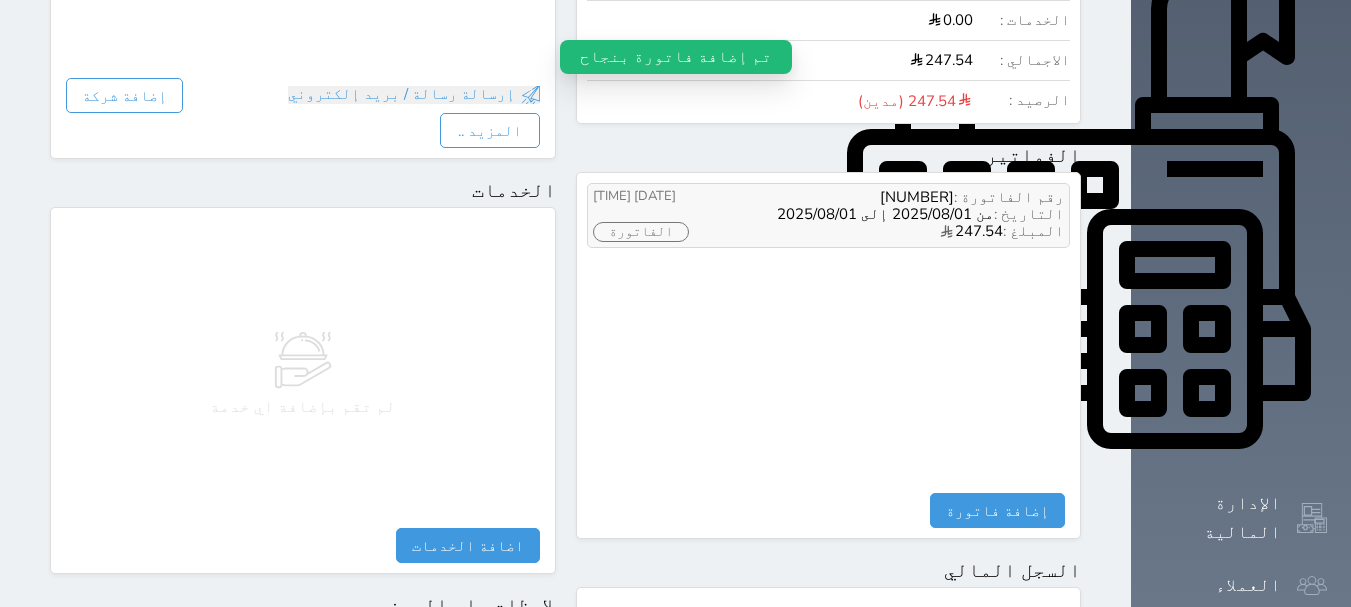 click on "الفاتورة" at bounding box center (641, 232) 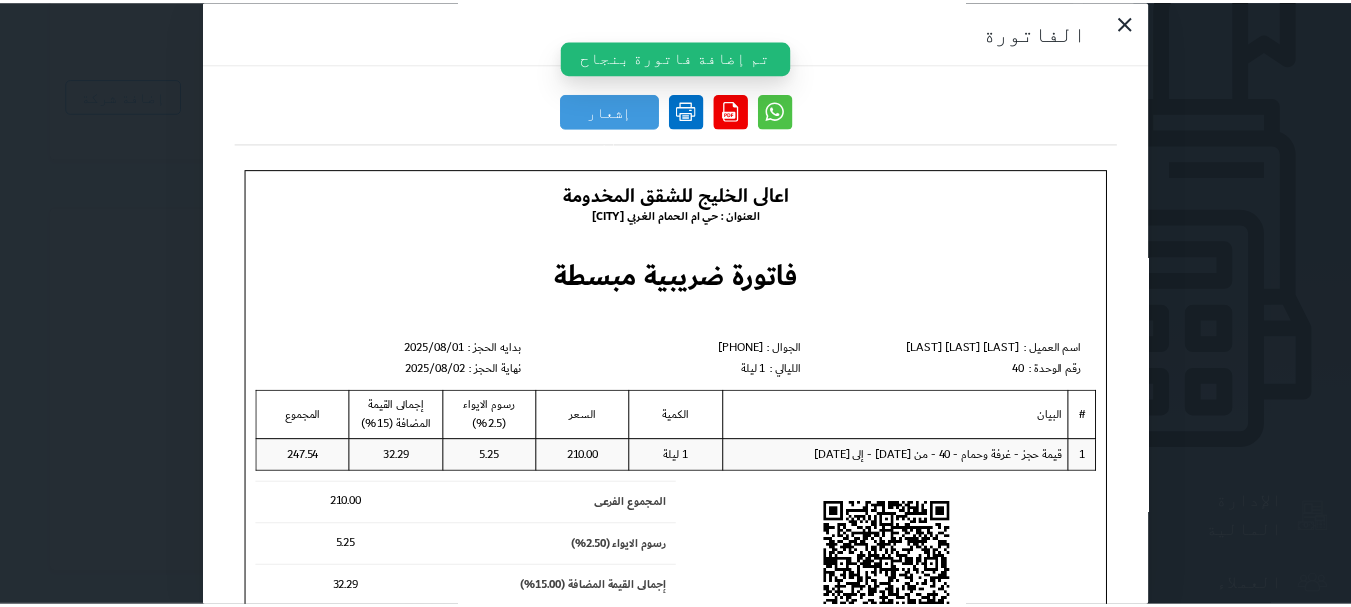 scroll, scrollTop: 0, scrollLeft: 0, axis: both 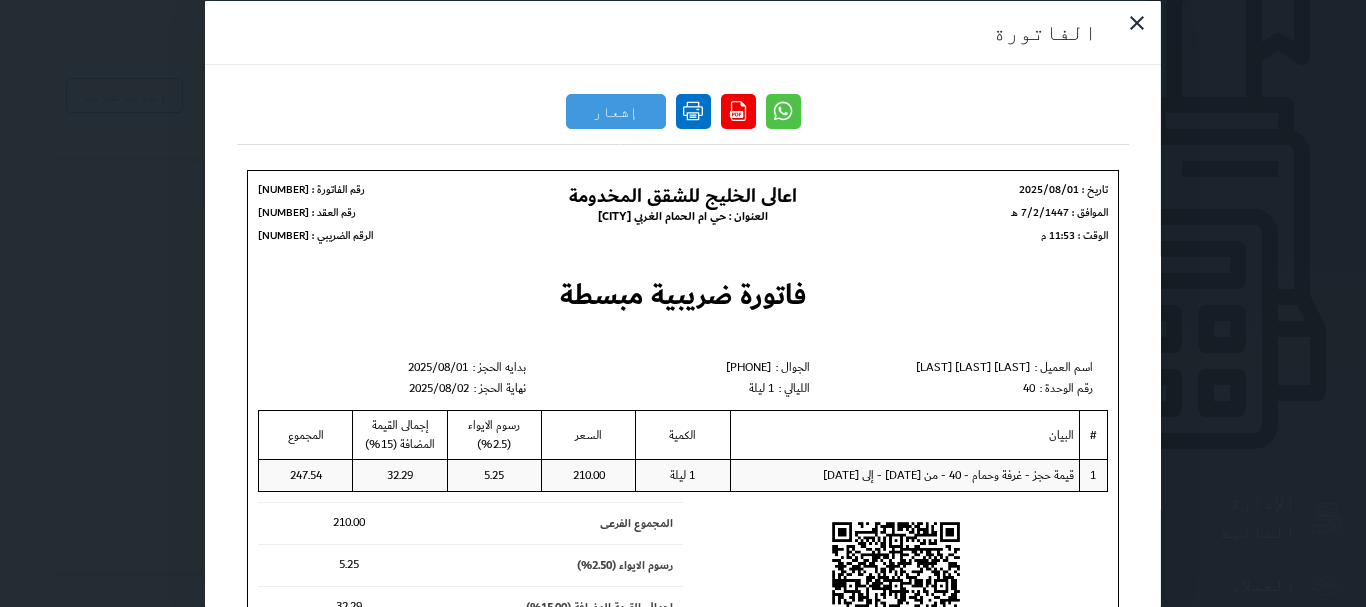 click at bounding box center [693, 110] 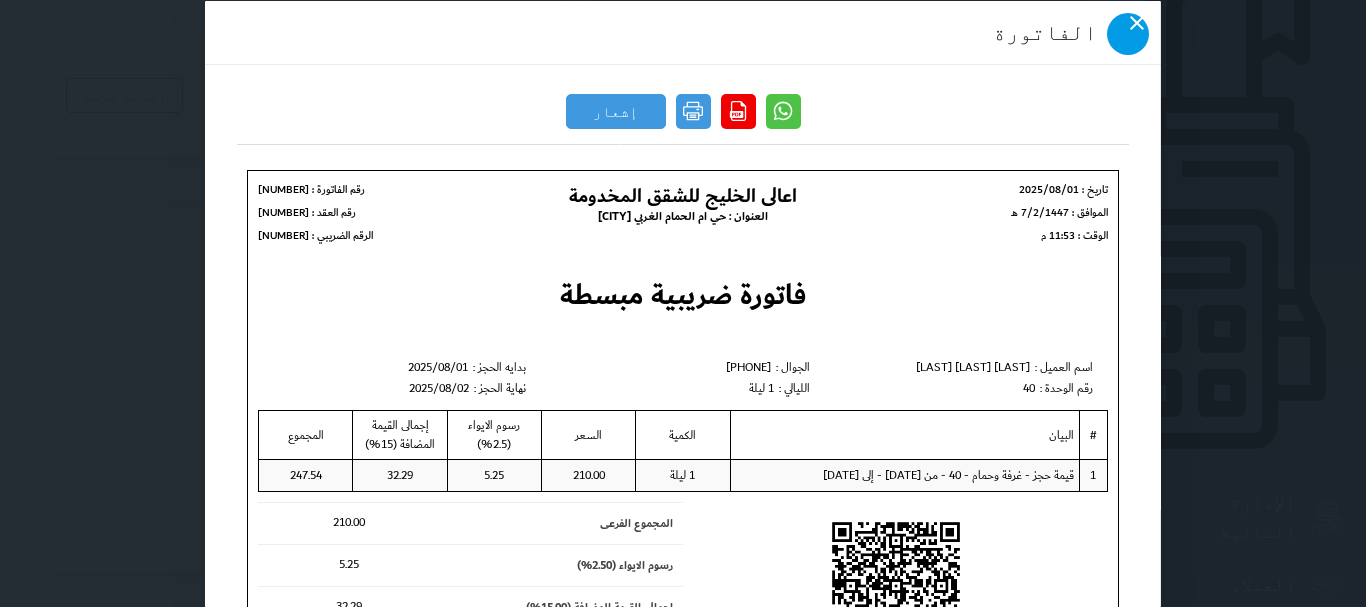 click 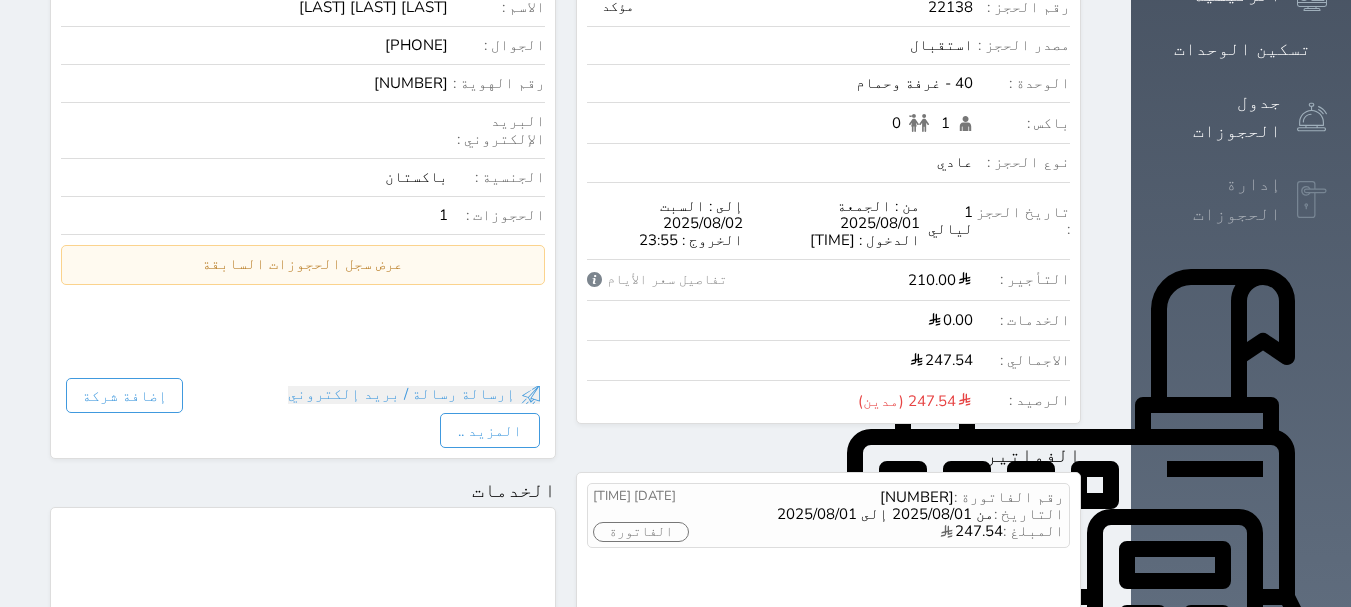 scroll, scrollTop: 0, scrollLeft: 0, axis: both 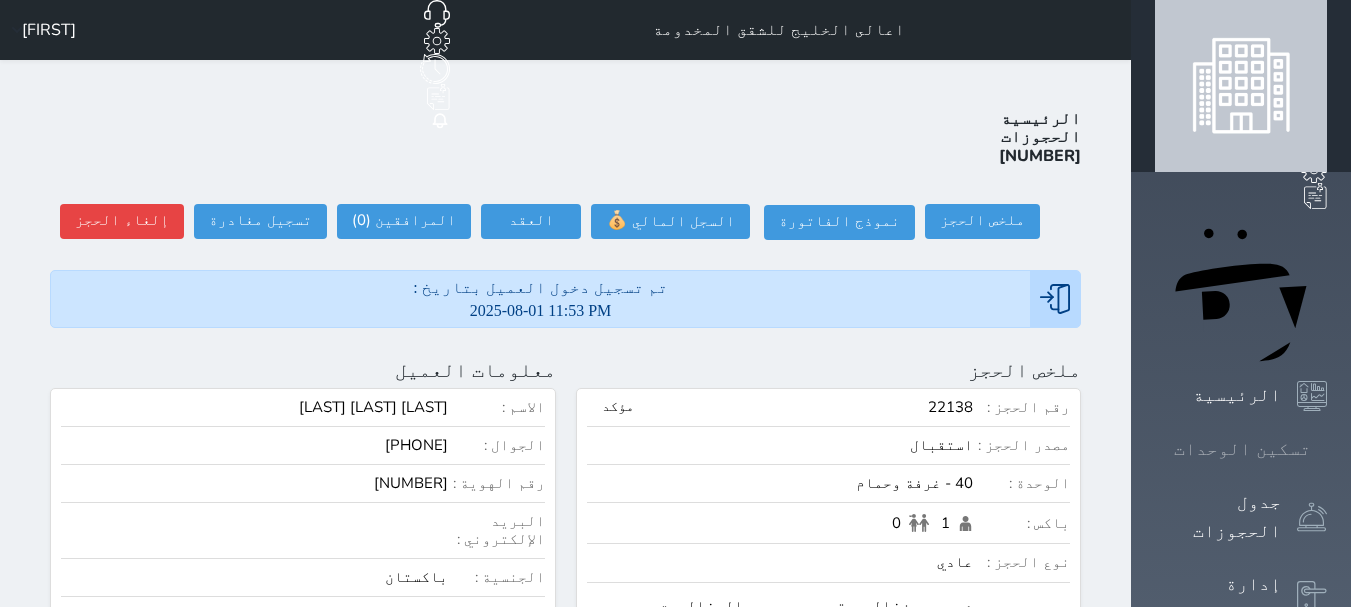 click 